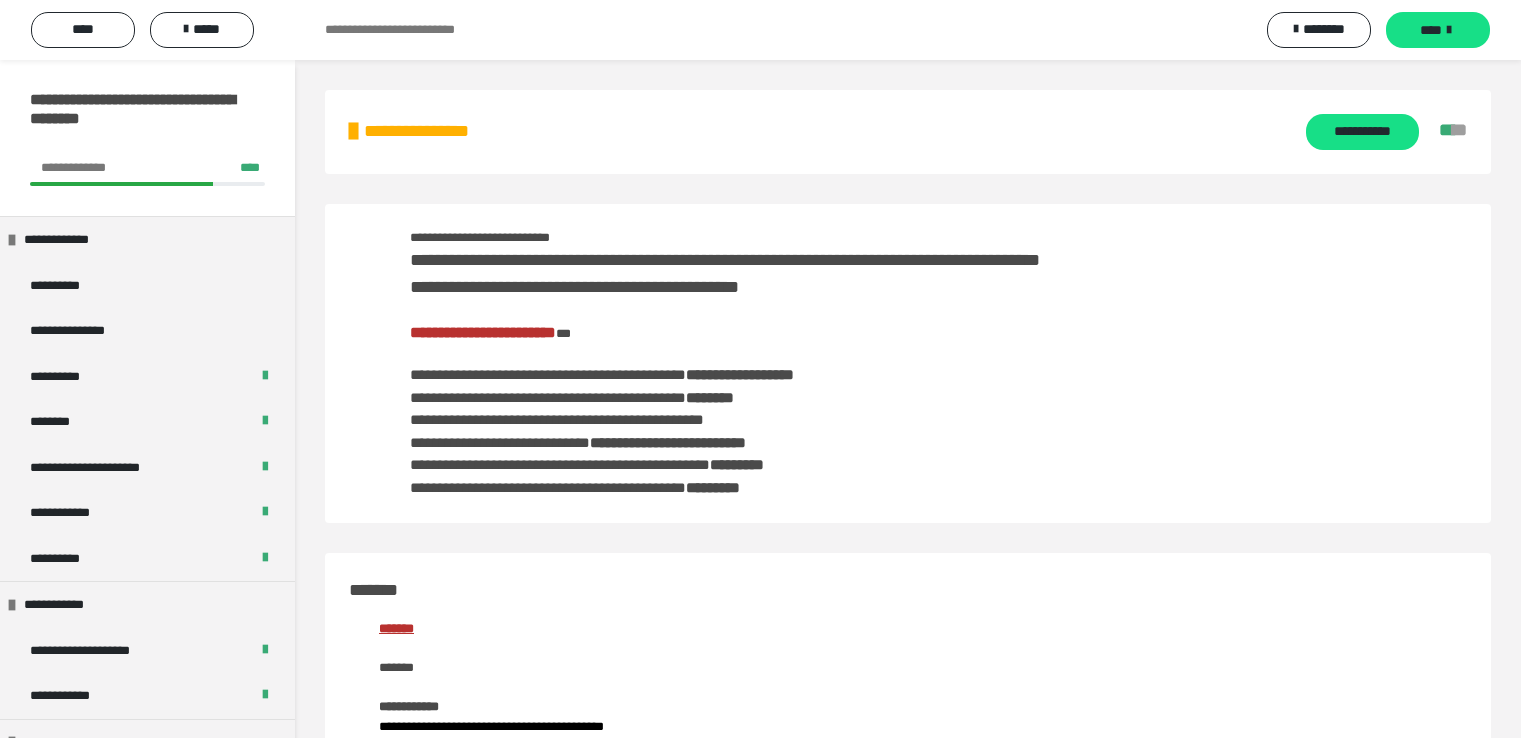 scroll, scrollTop: 0, scrollLeft: 0, axis: both 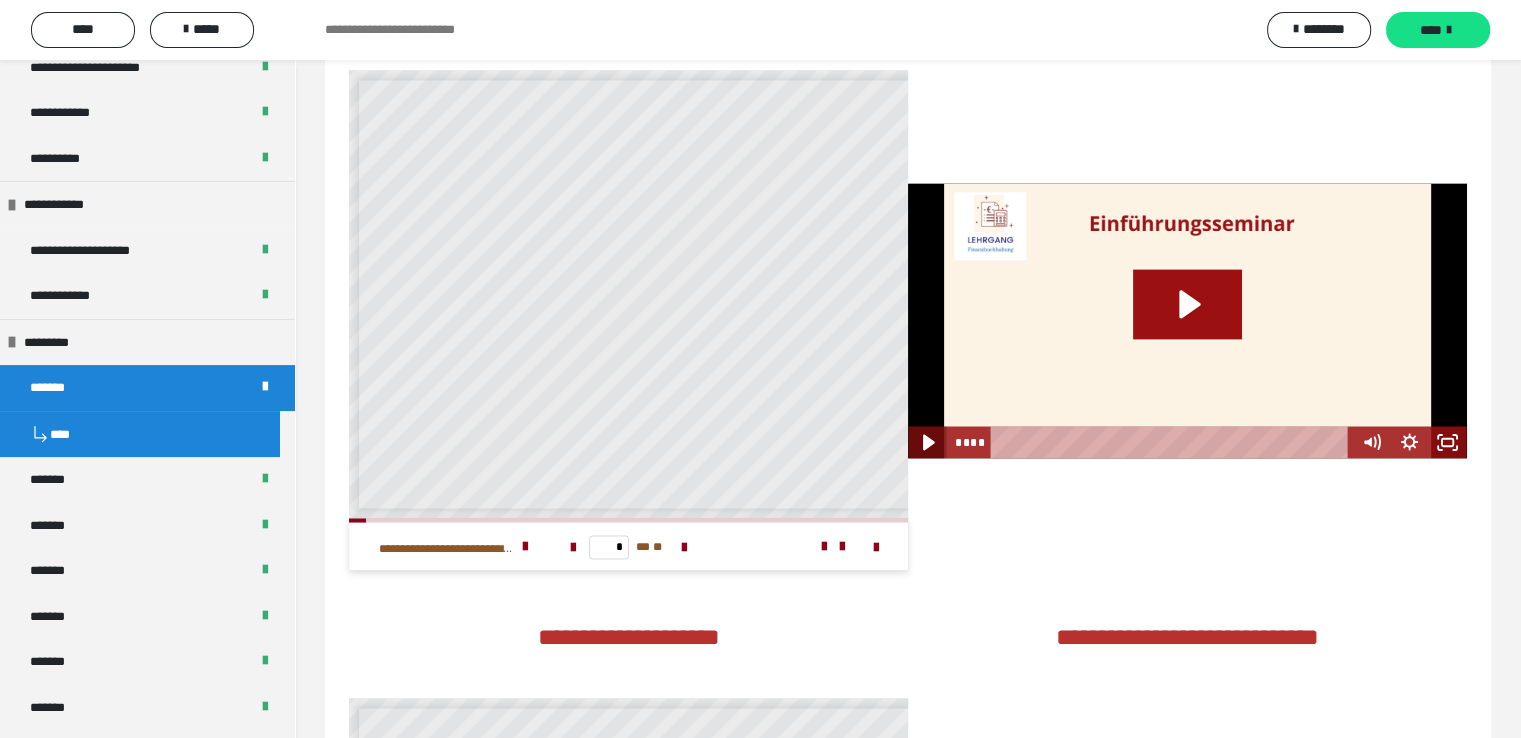 click 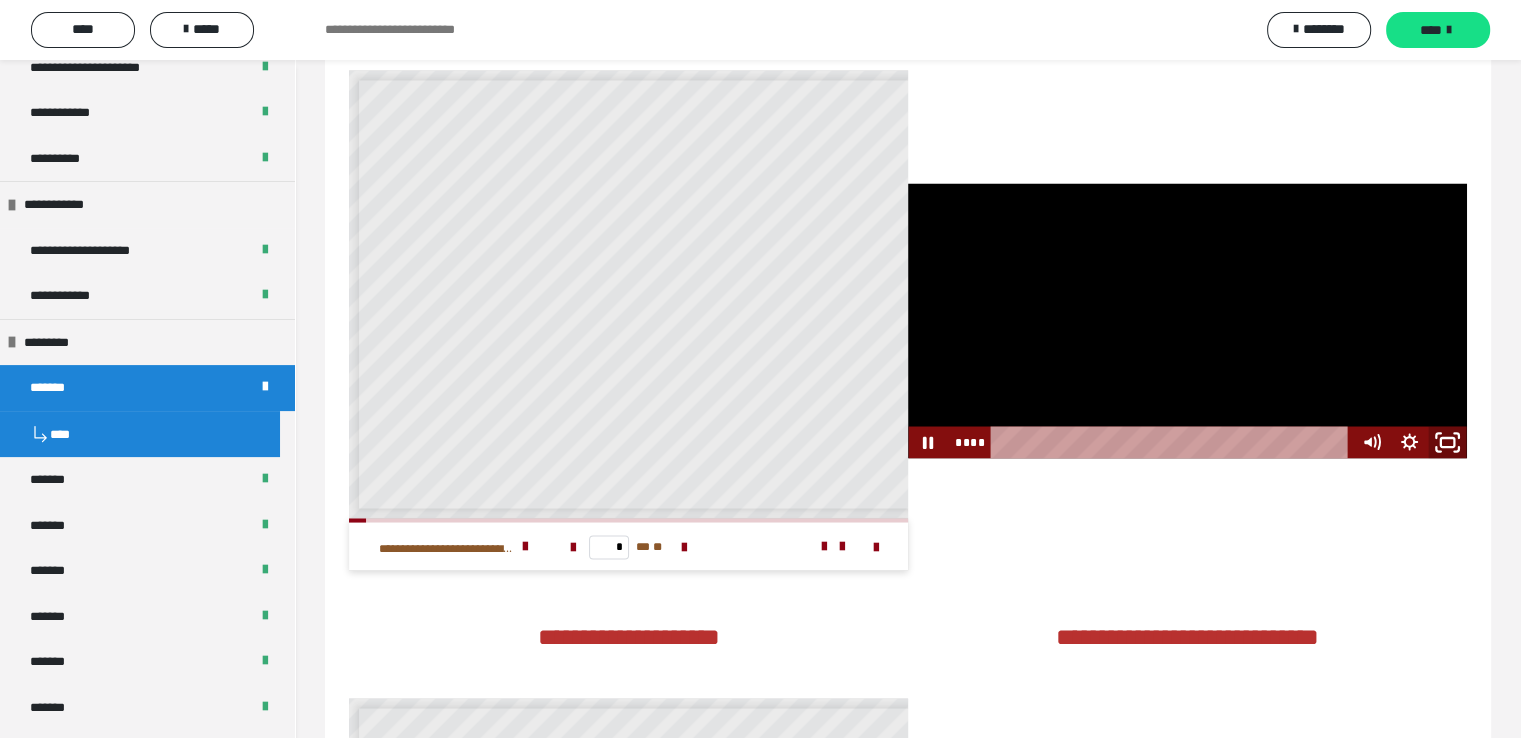 click 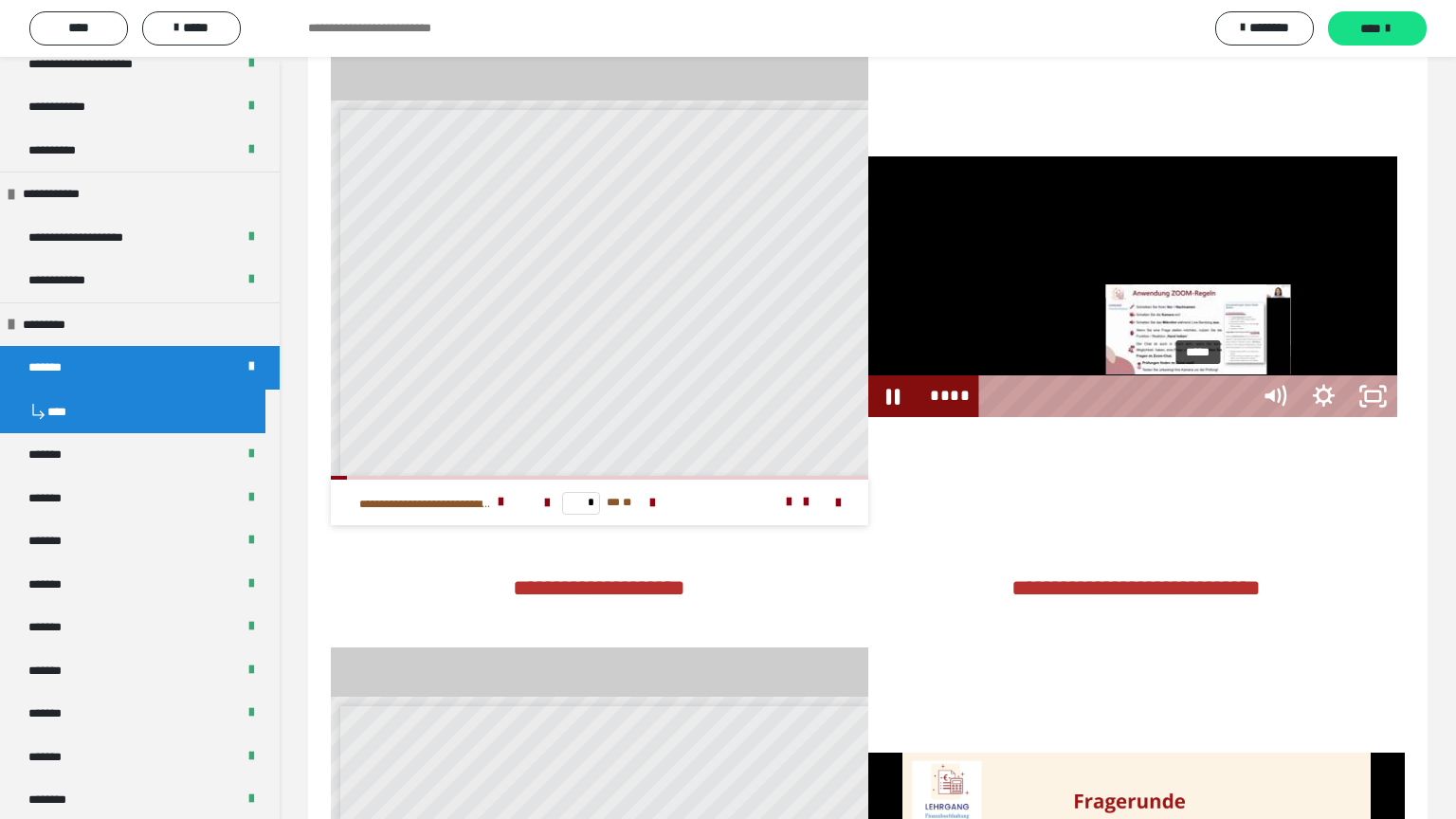 type 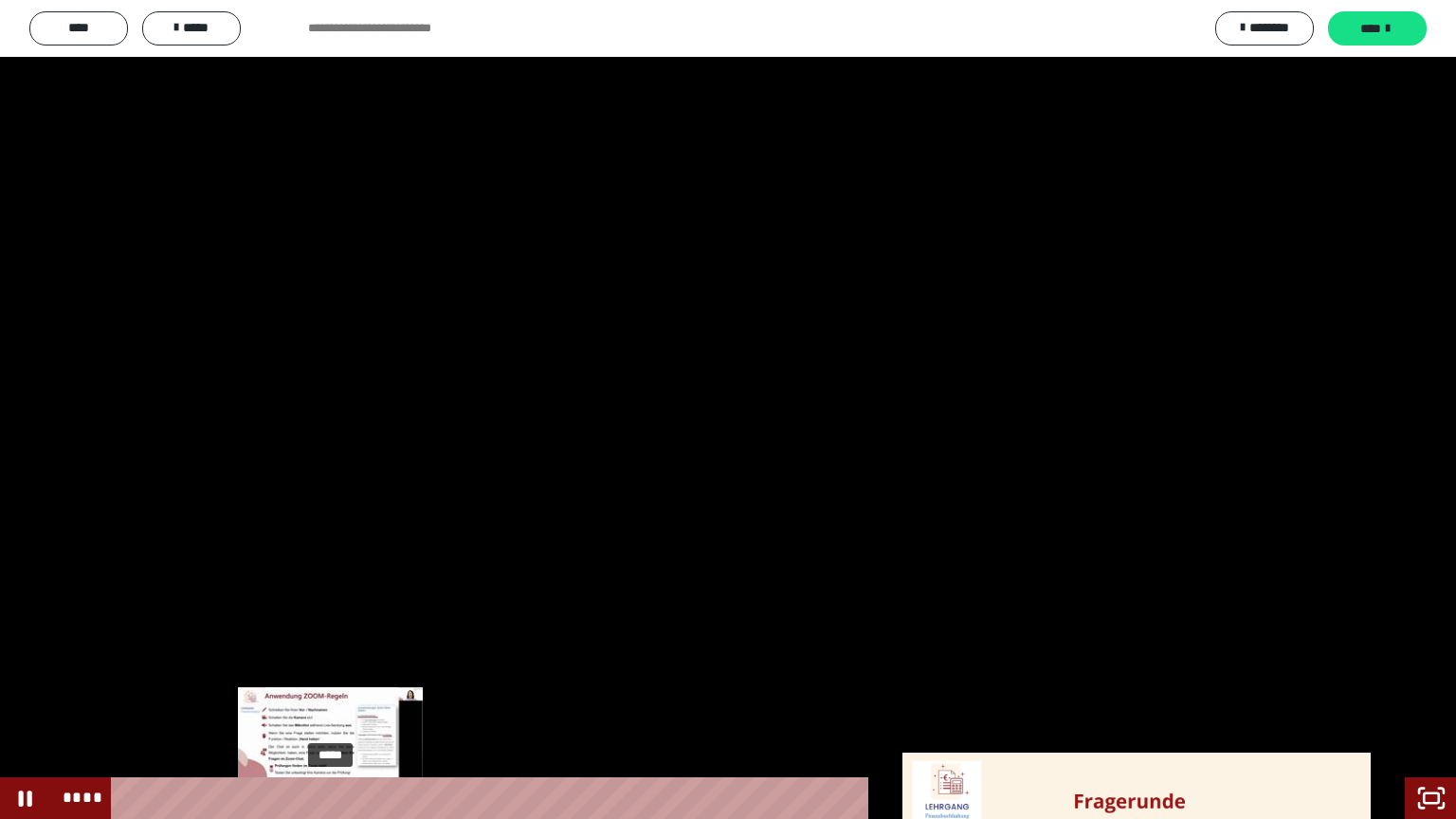 click on "*****" at bounding box center (712, 798) 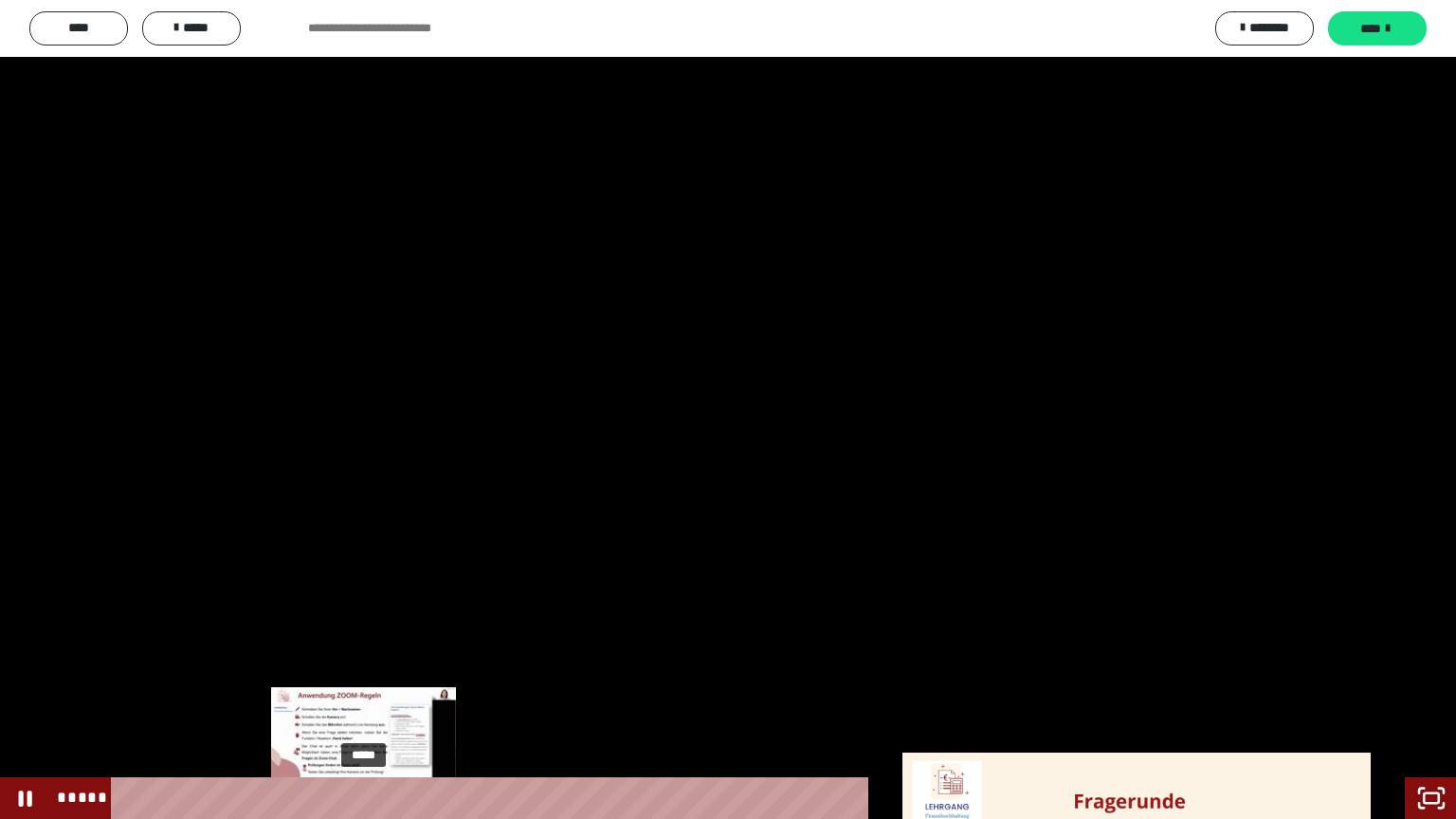 click on "*****" at bounding box center (712, 798) 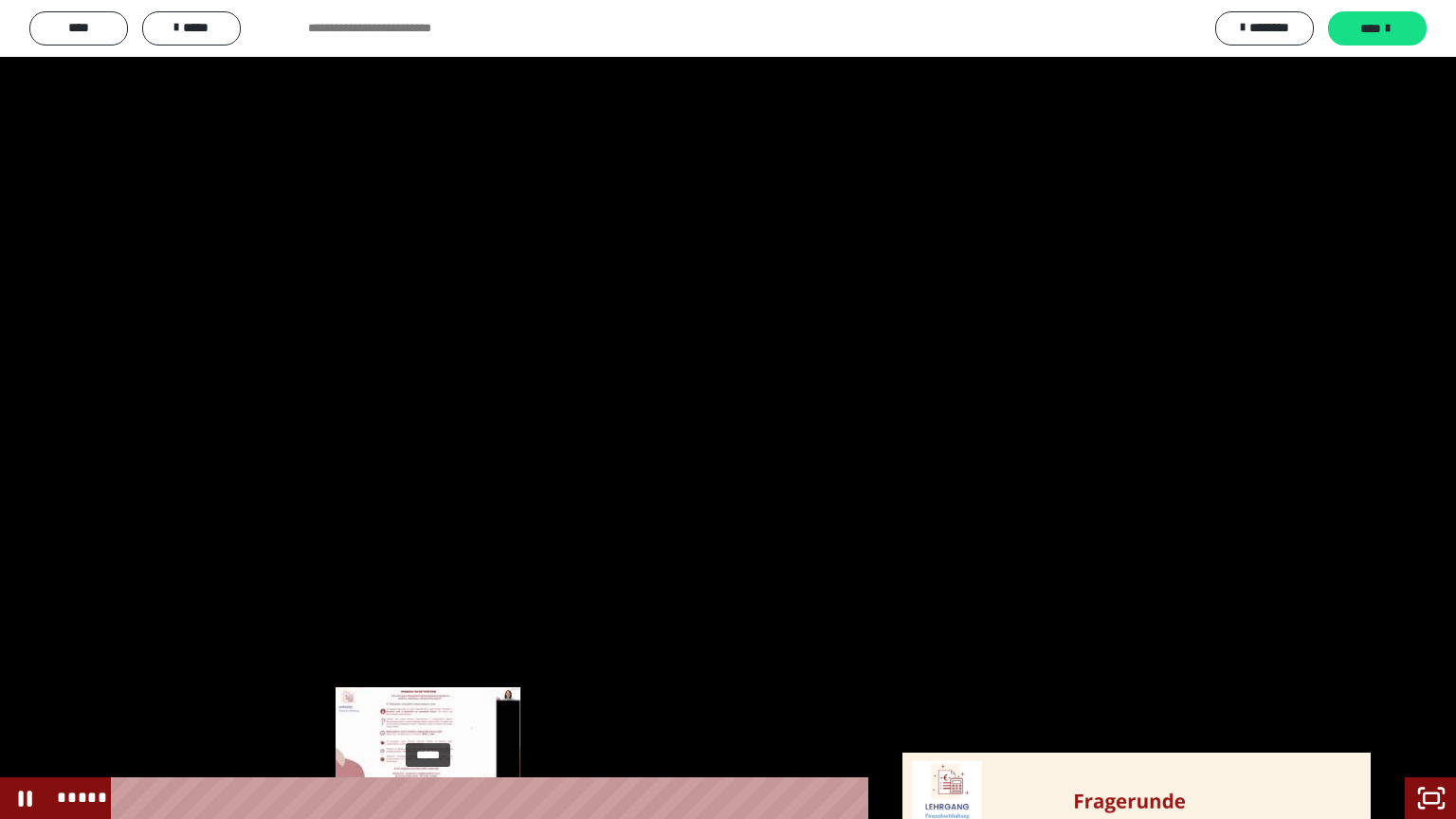 click on "*****" at bounding box center (712, 798) 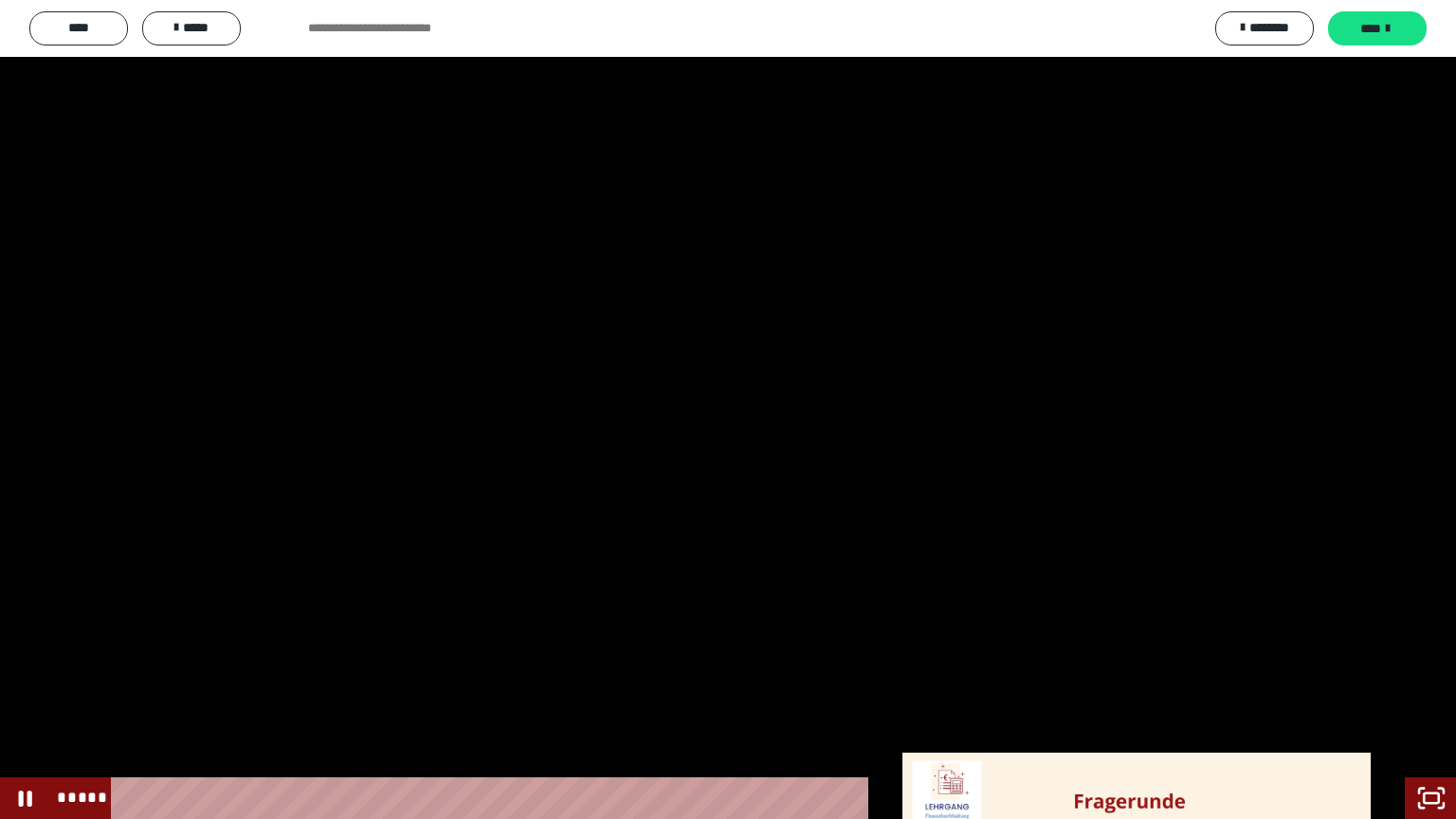click at bounding box center [728, 410] 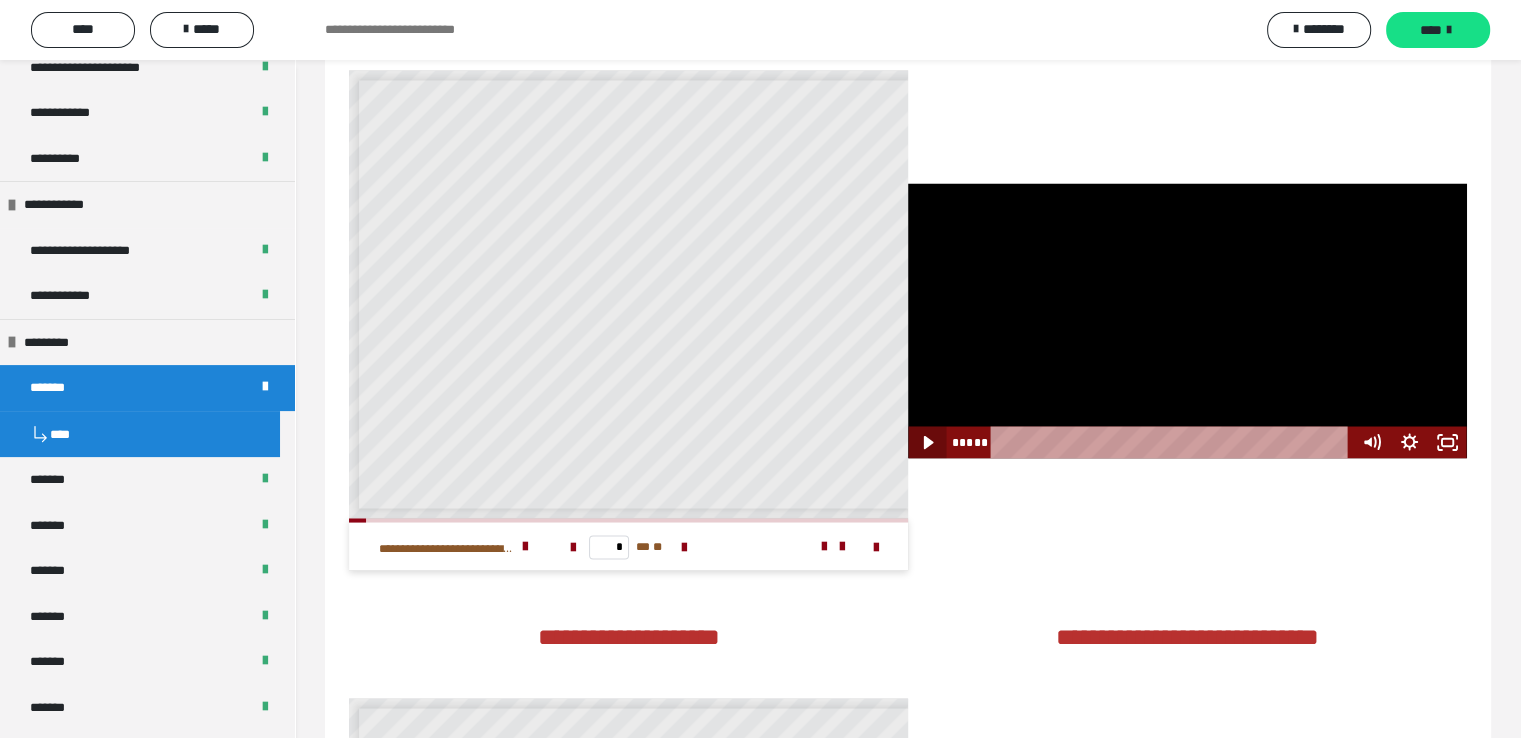 click 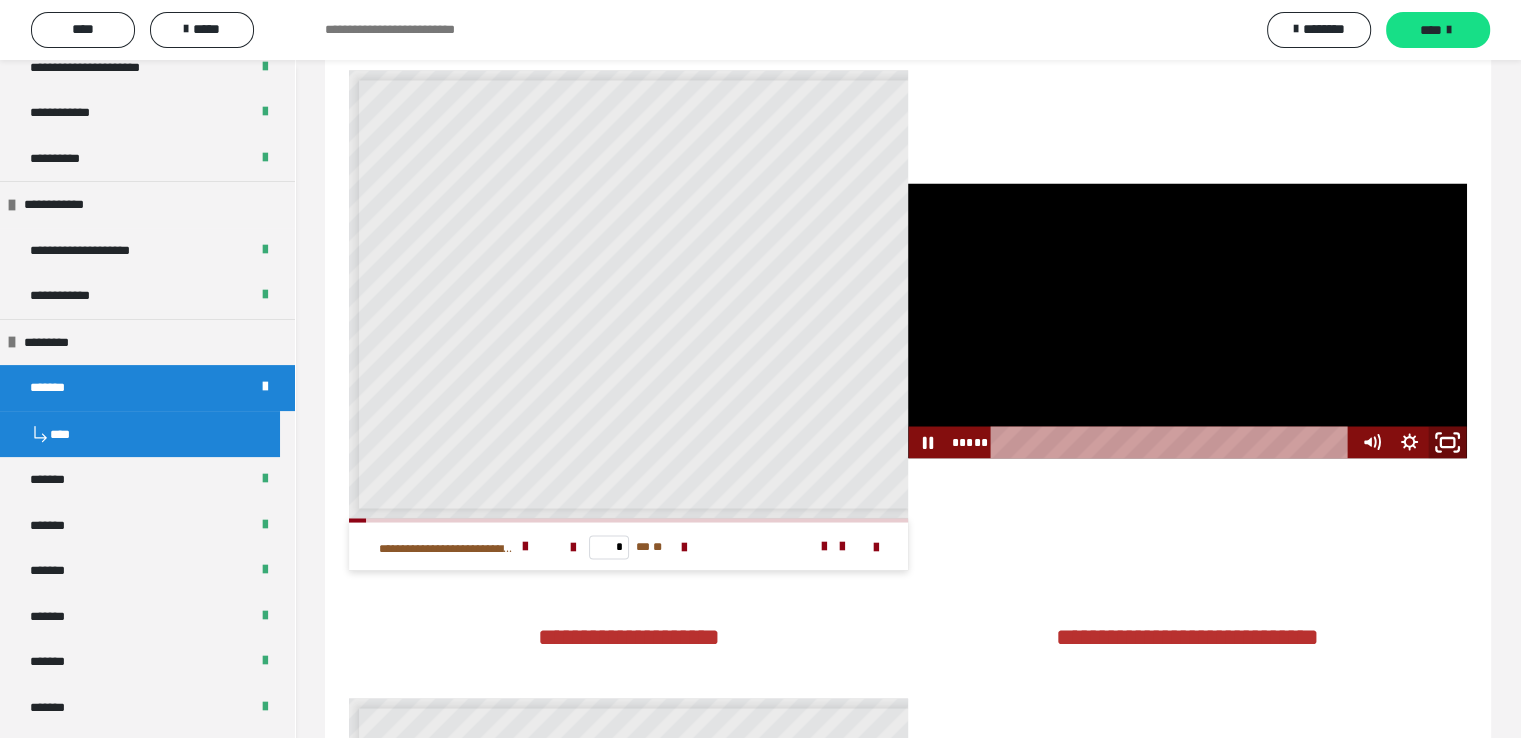 click 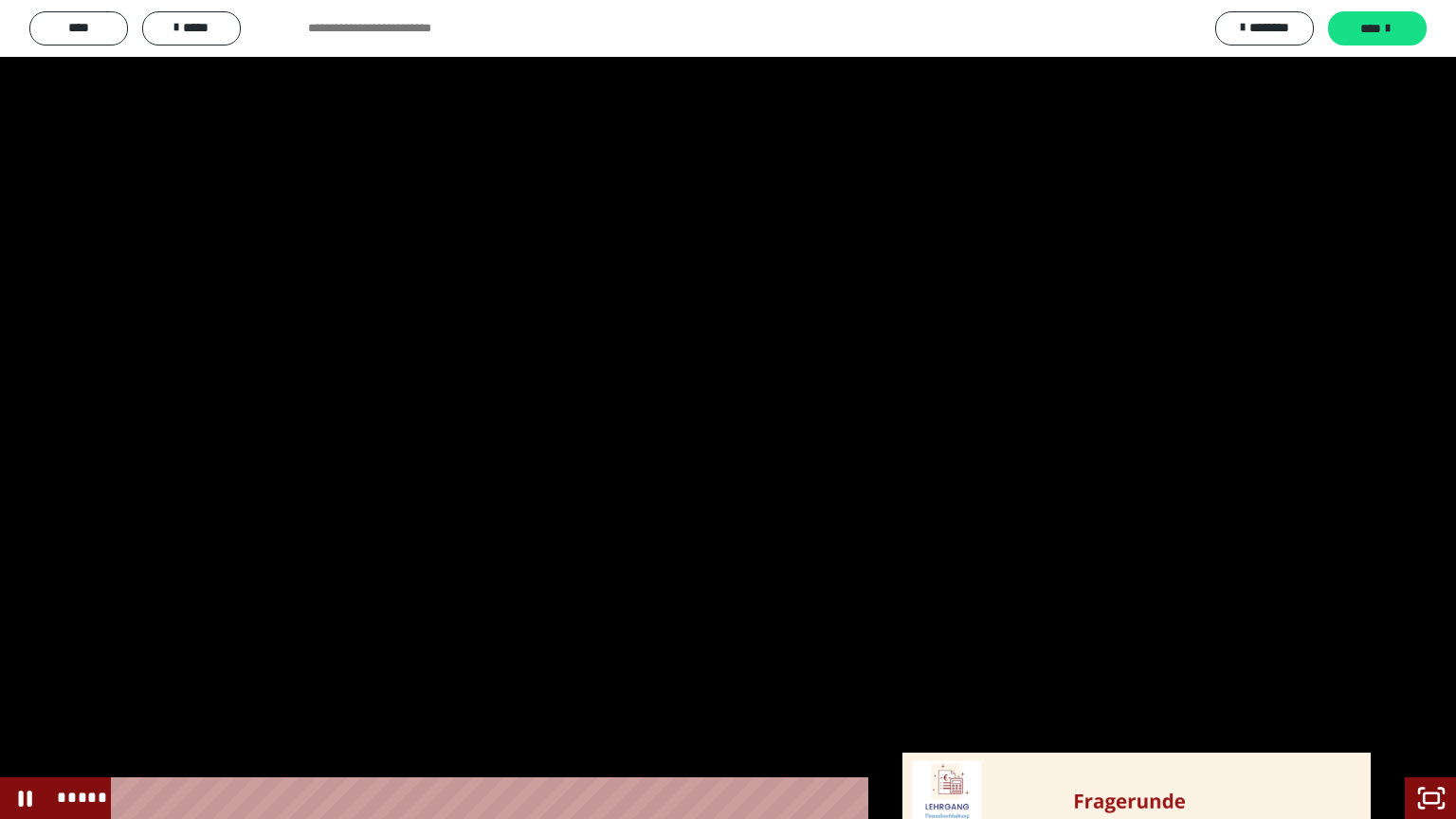 click at bounding box center [728, 410] 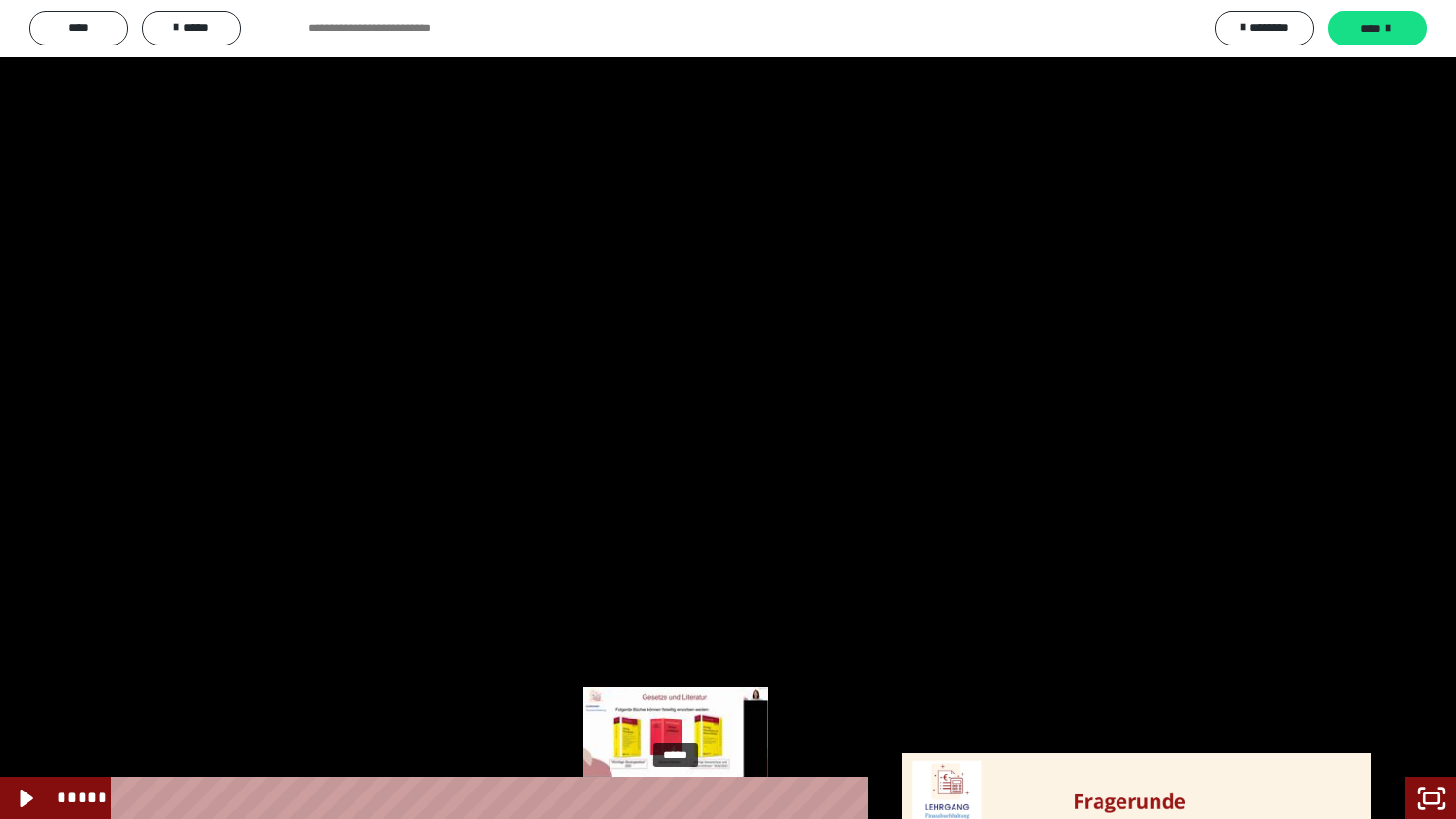 click on "*****" at bounding box center [712, 798] 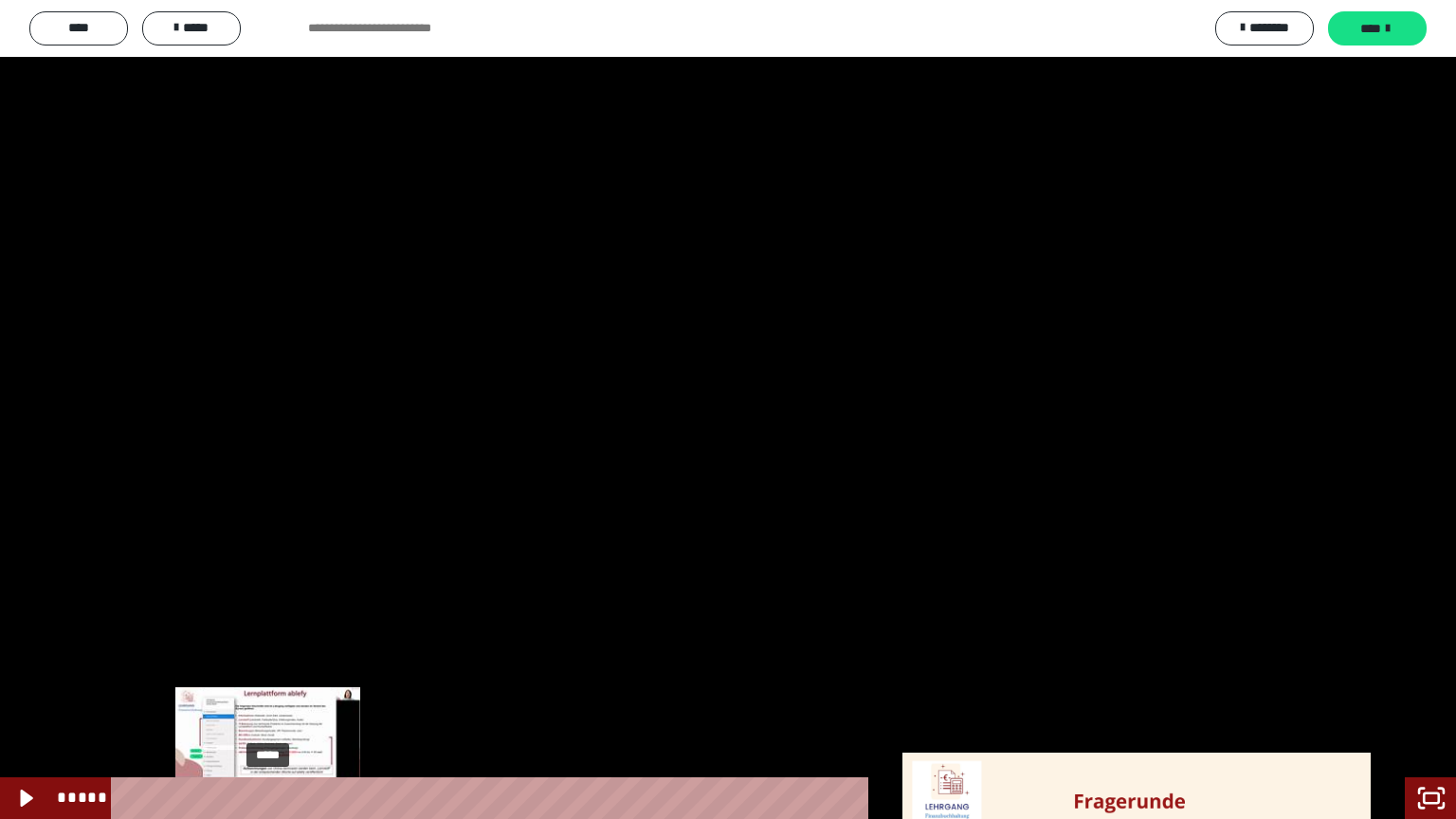 click on "*****" at bounding box center [712, 798] 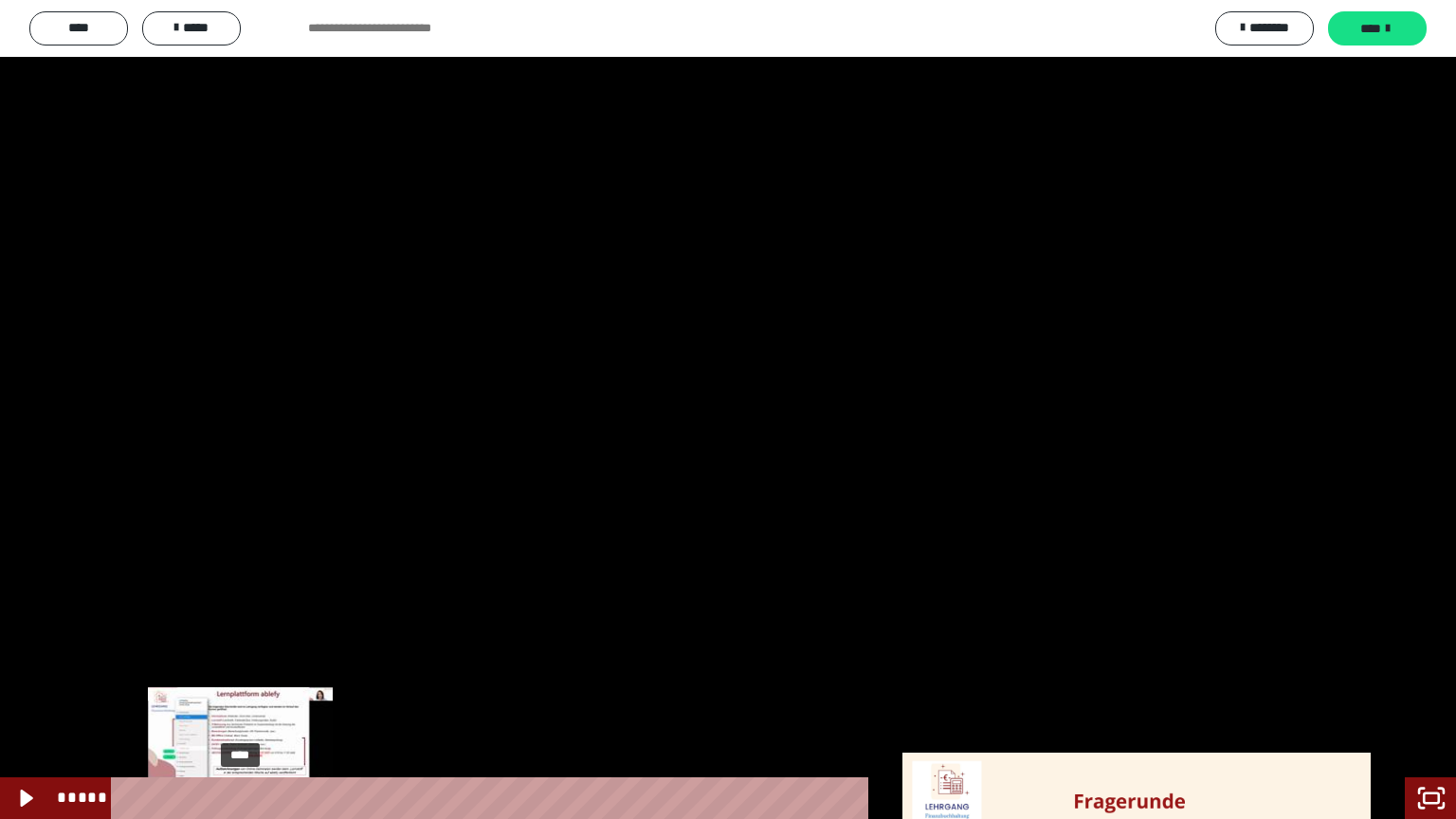 click on "****" at bounding box center (712, 798) 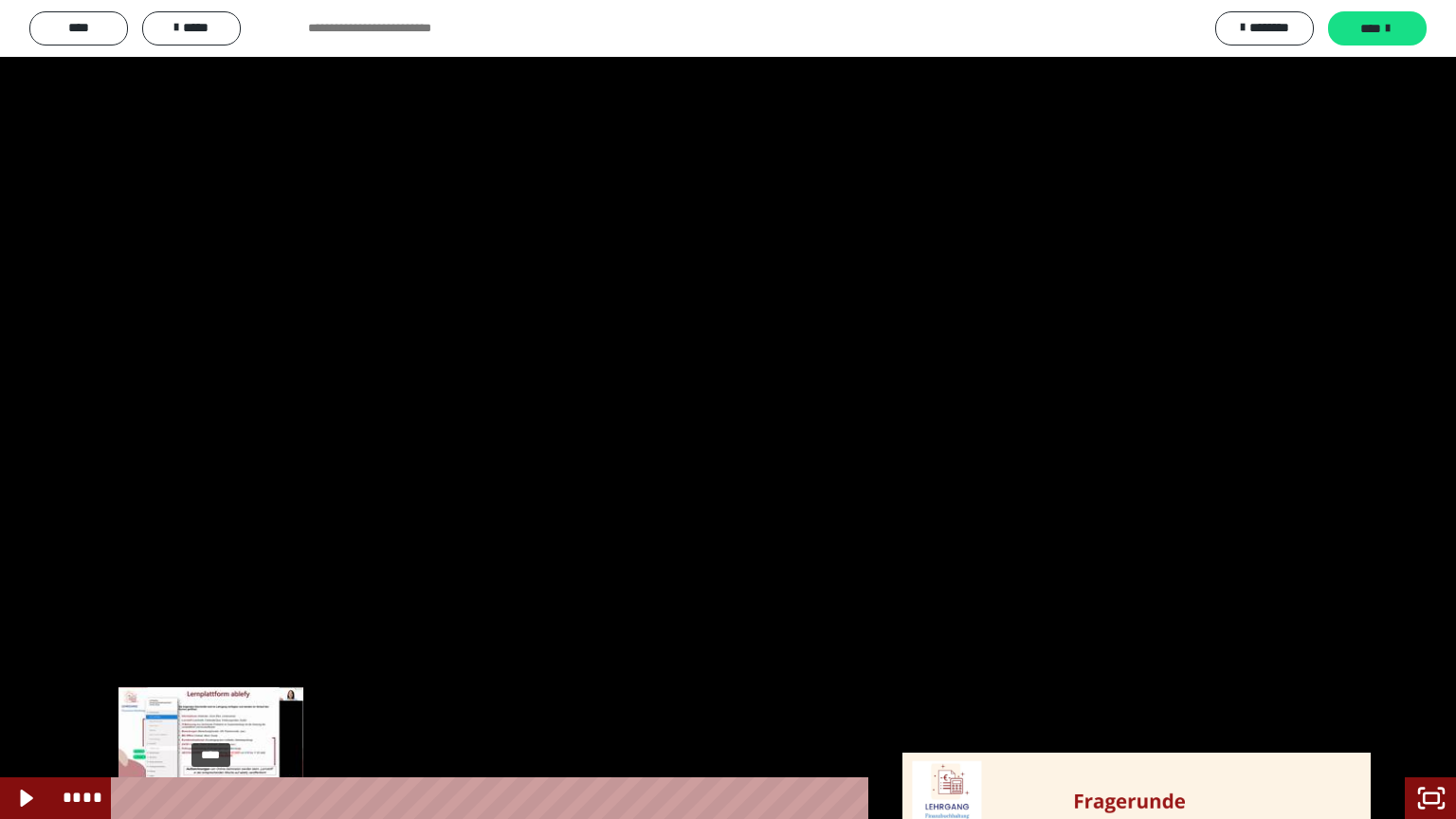 click on "****" at bounding box center [712, 798] 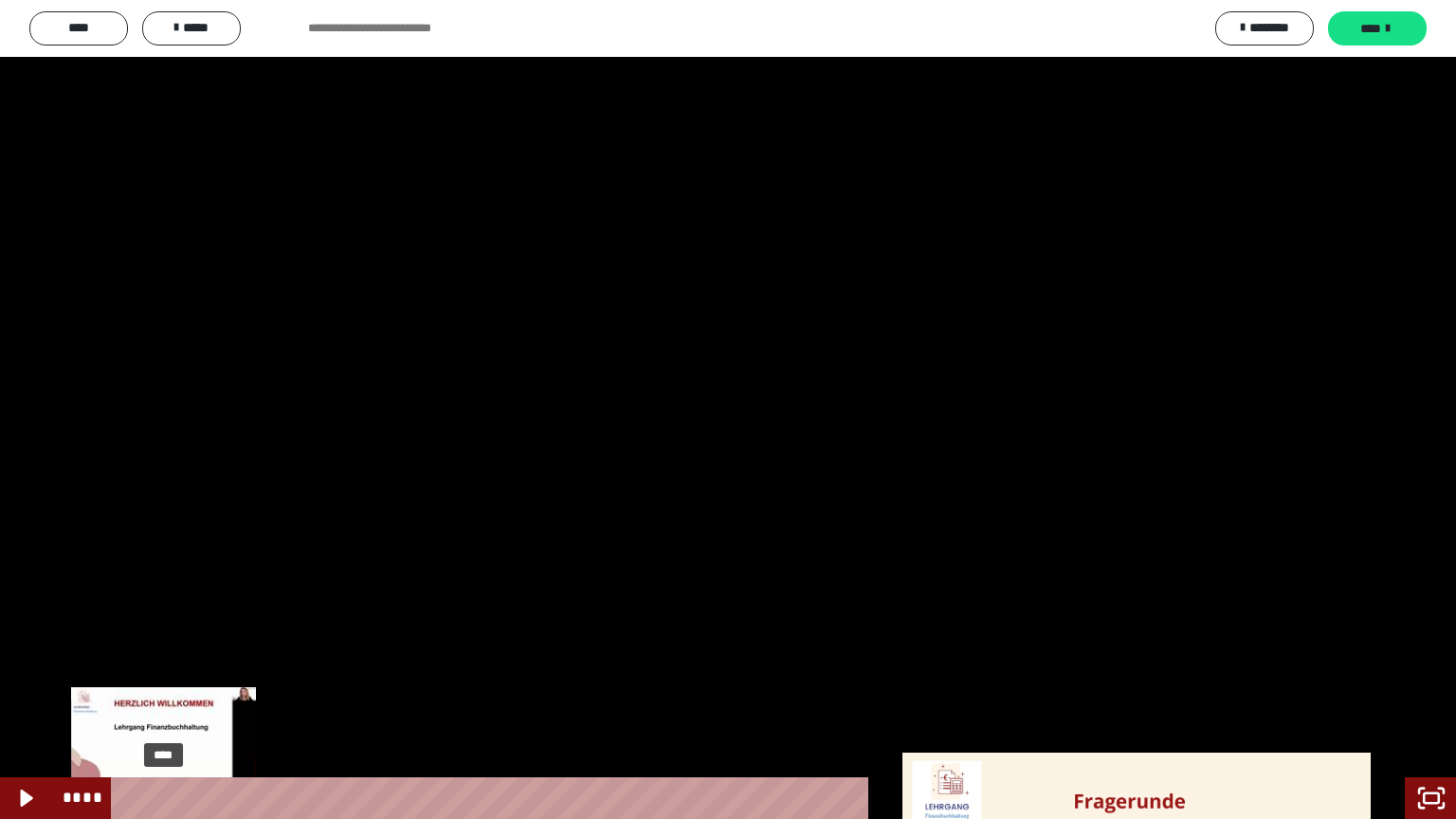 click on "****" at bounding box center [712, 798] 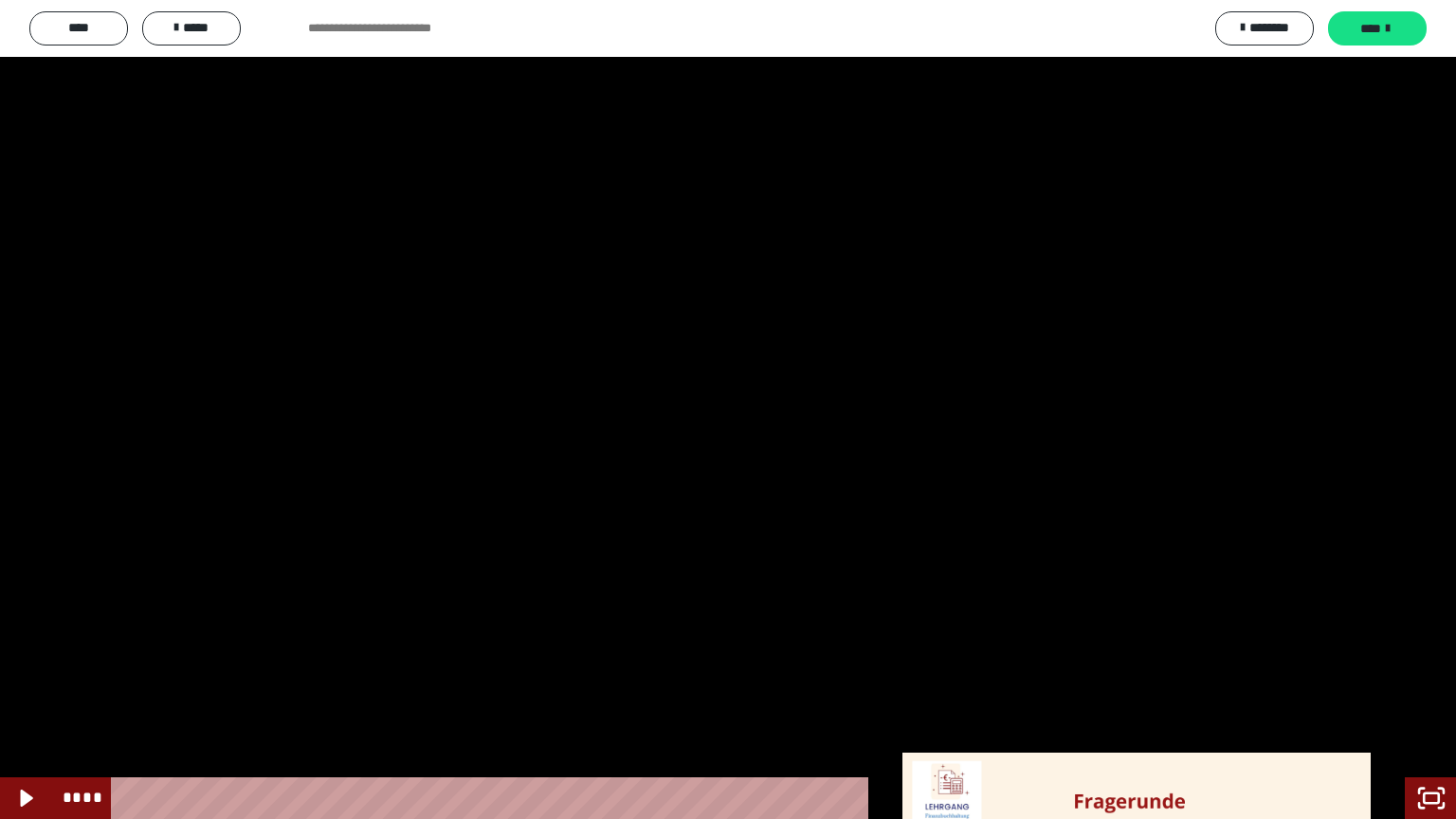 click at bounding box center [728, 410] 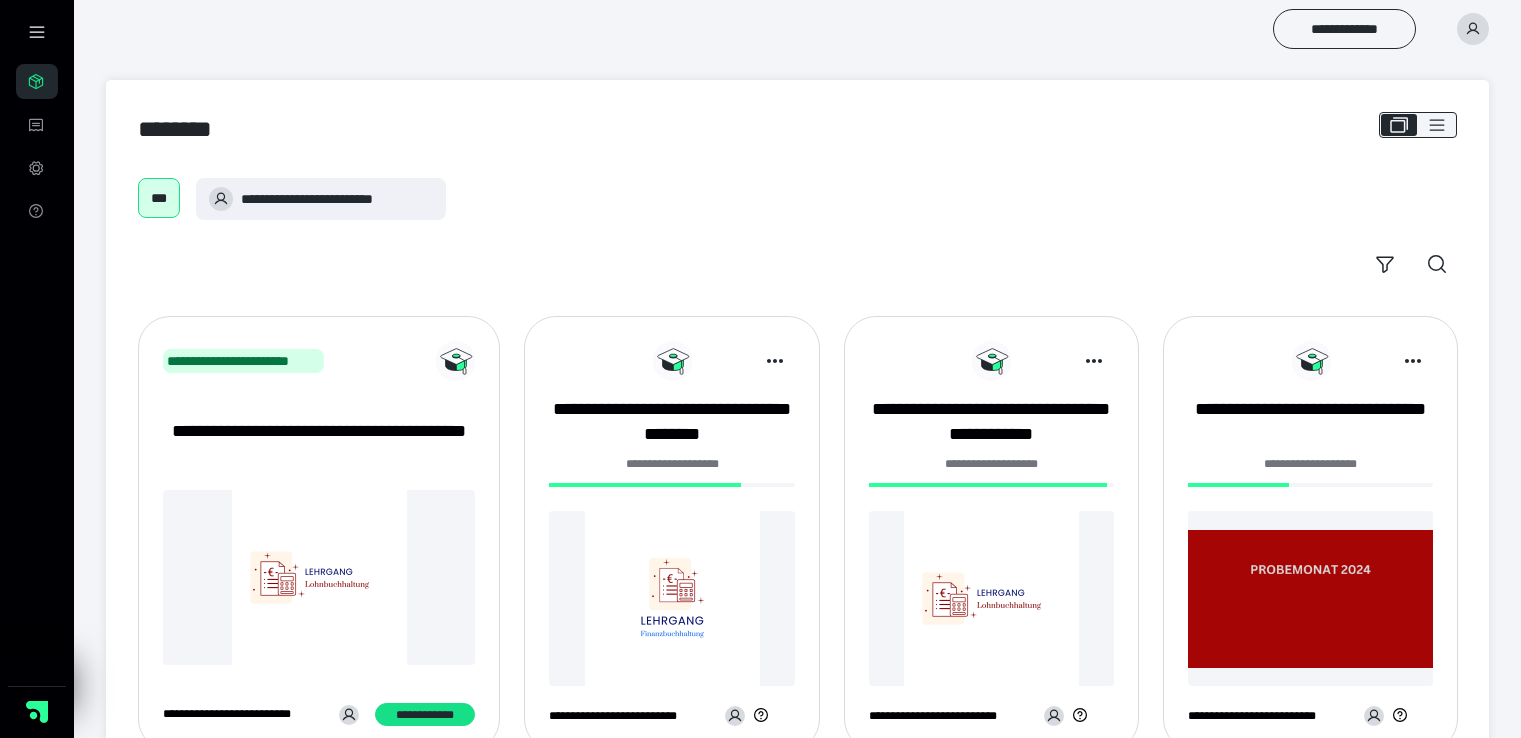 scroll, scrollTop: 0, scrollLeft: 0, axis: both 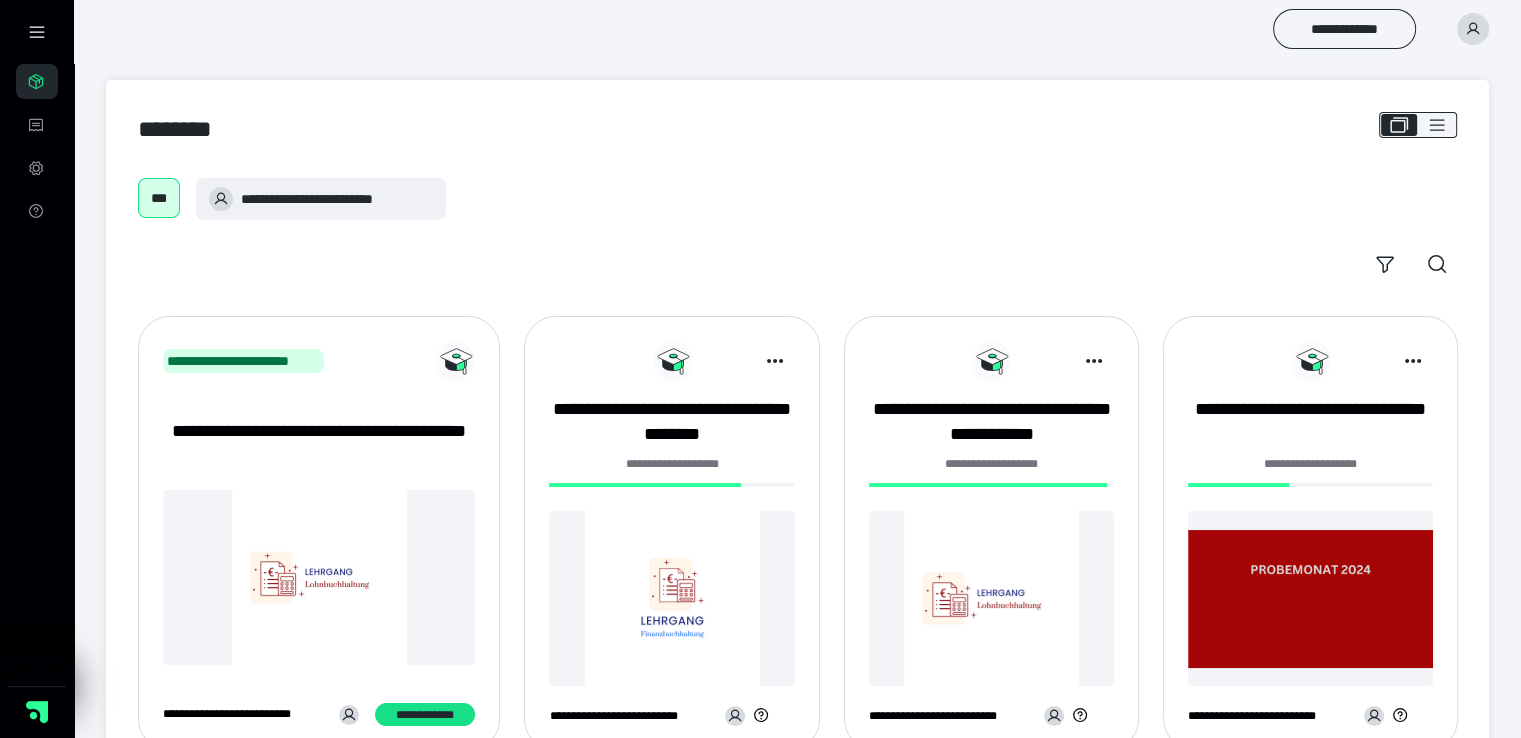 click at bounding box center (671, 598) 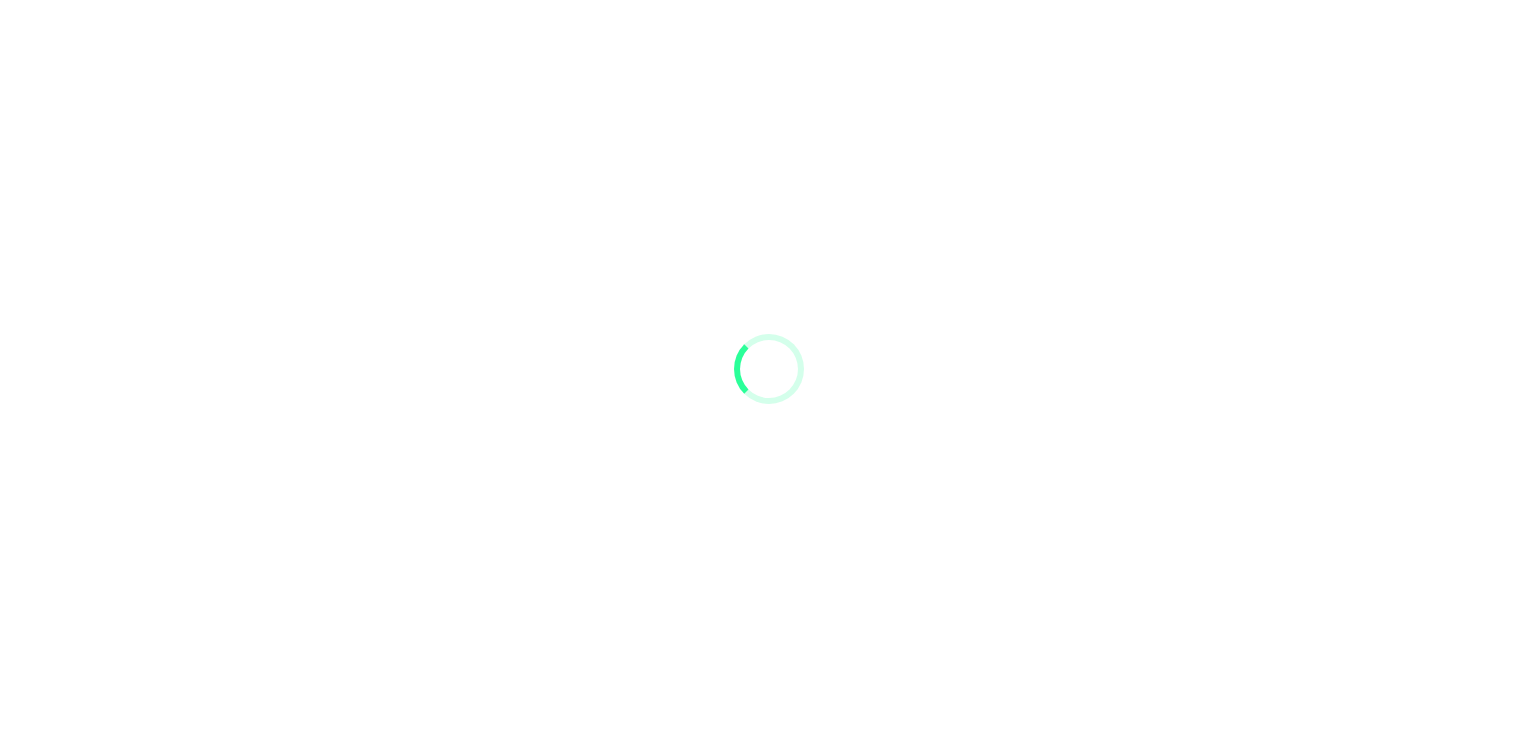scroll, scrollTop: 0, scrollLeft: 0, axis: both 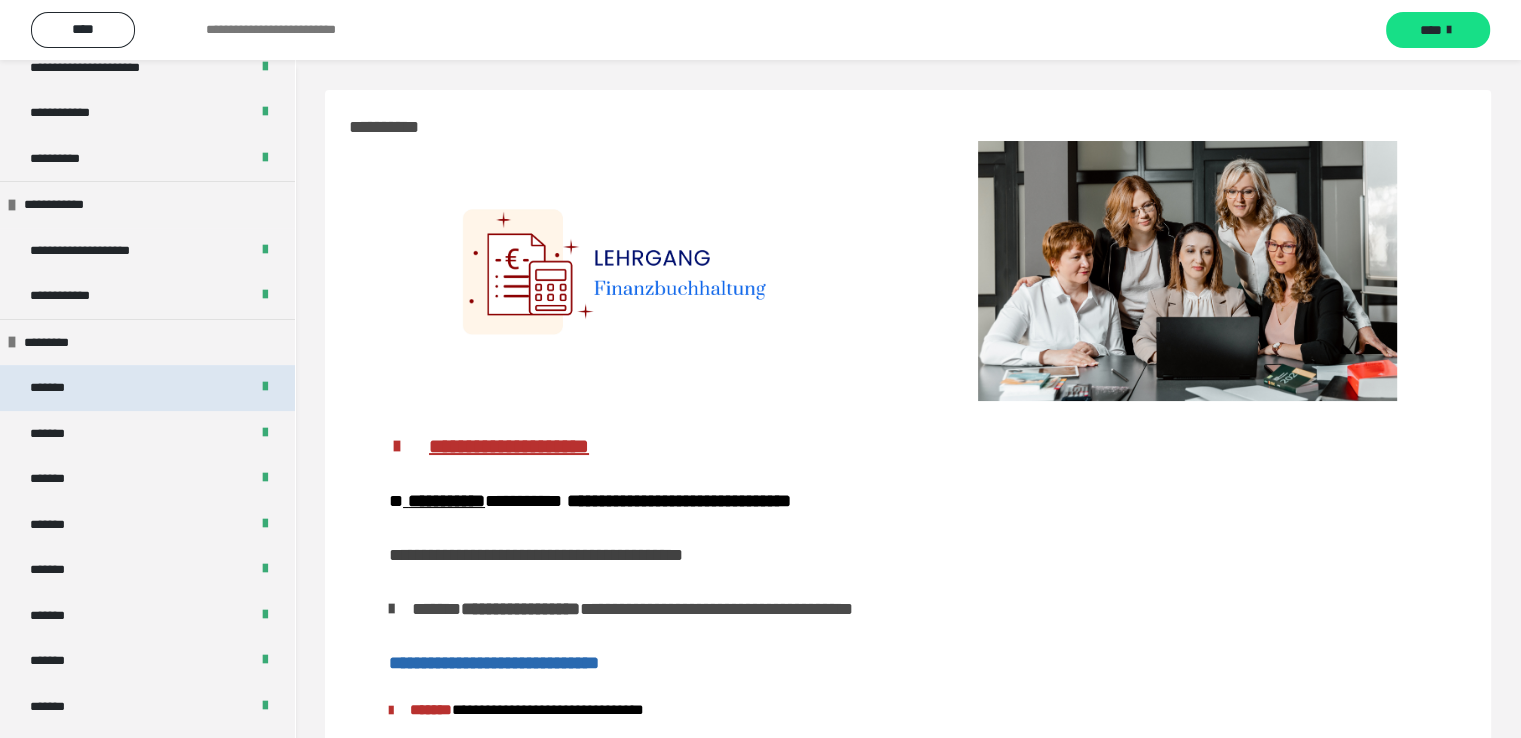 click on "*******" at bounding box center (57, 388) 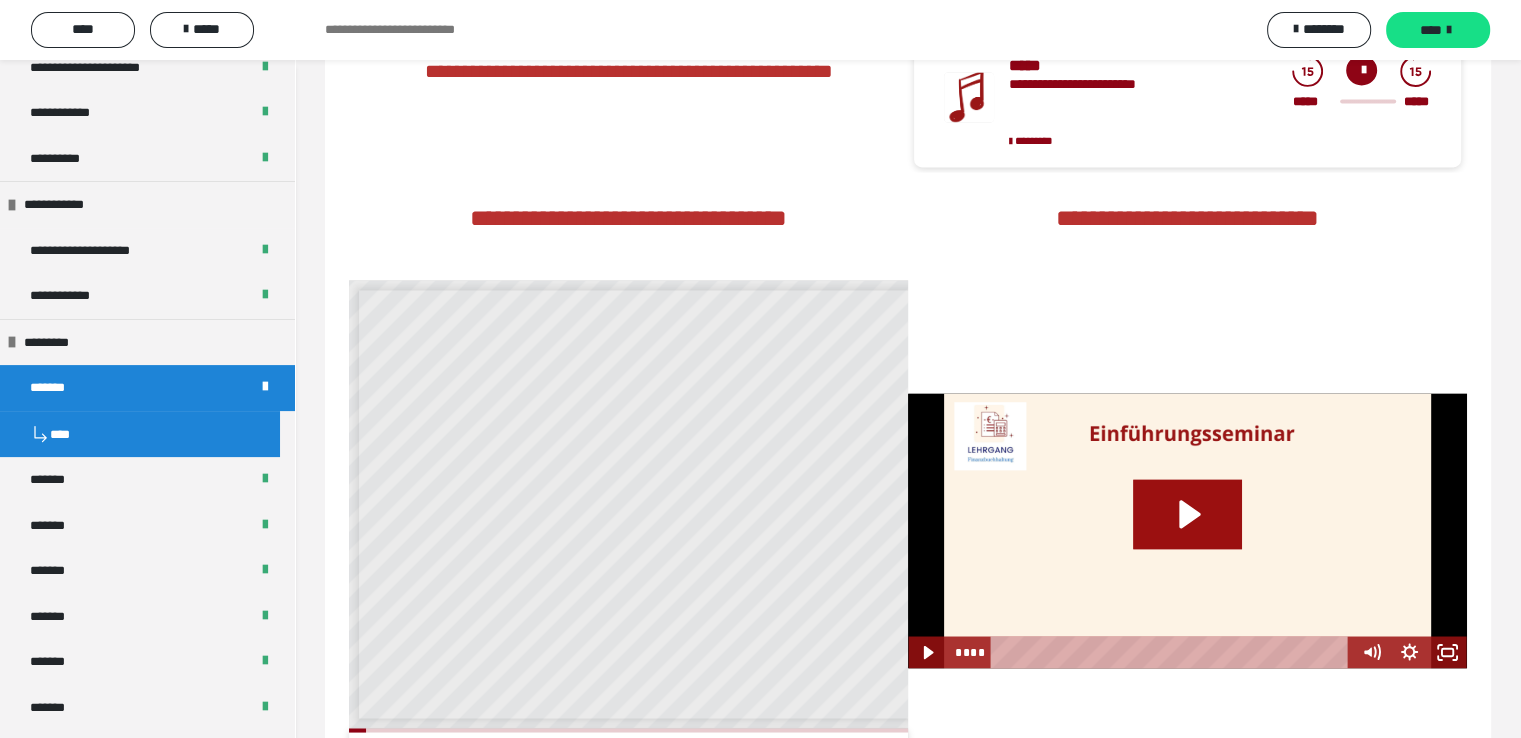 scroll, scrollTop: 3300, scrollLeft: 0, axis: vertical 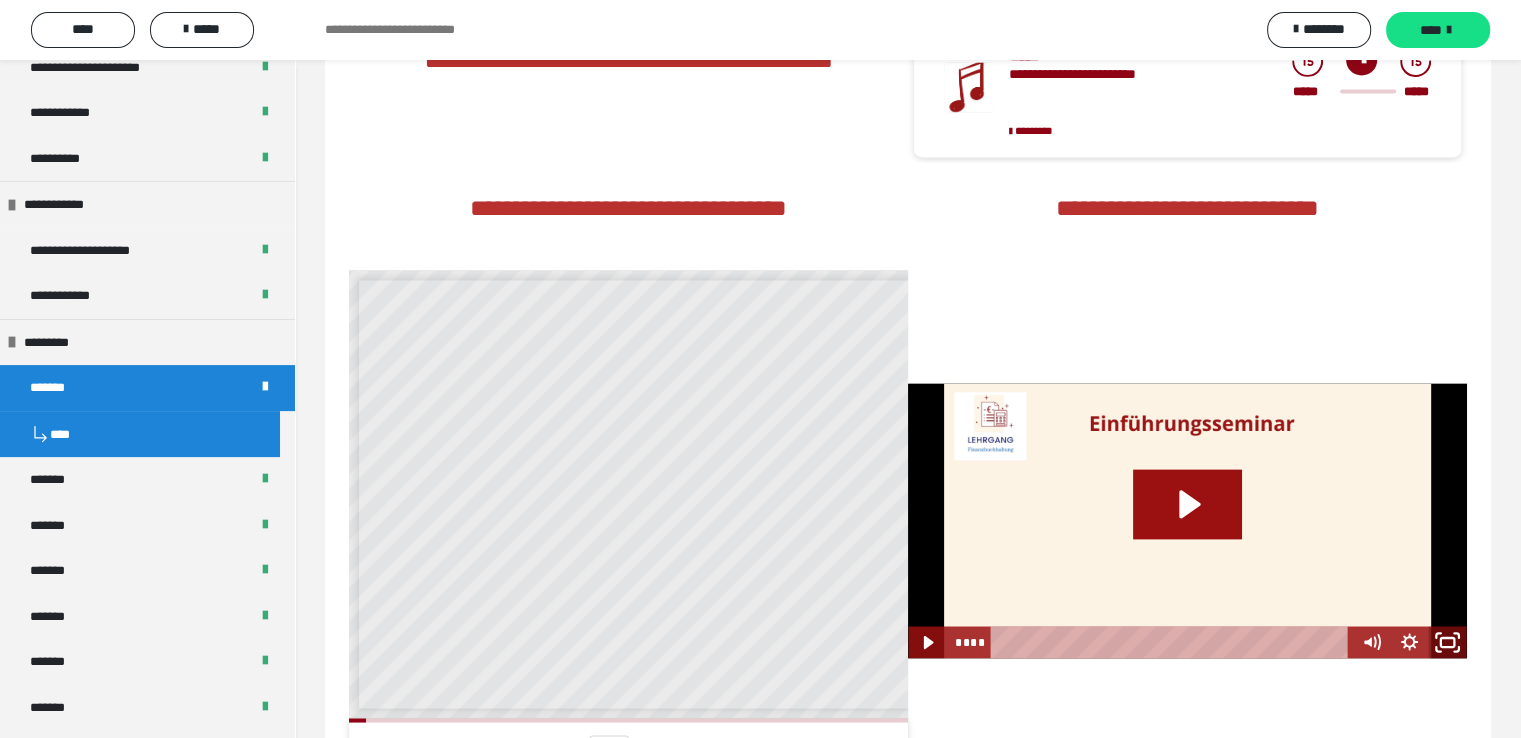 click 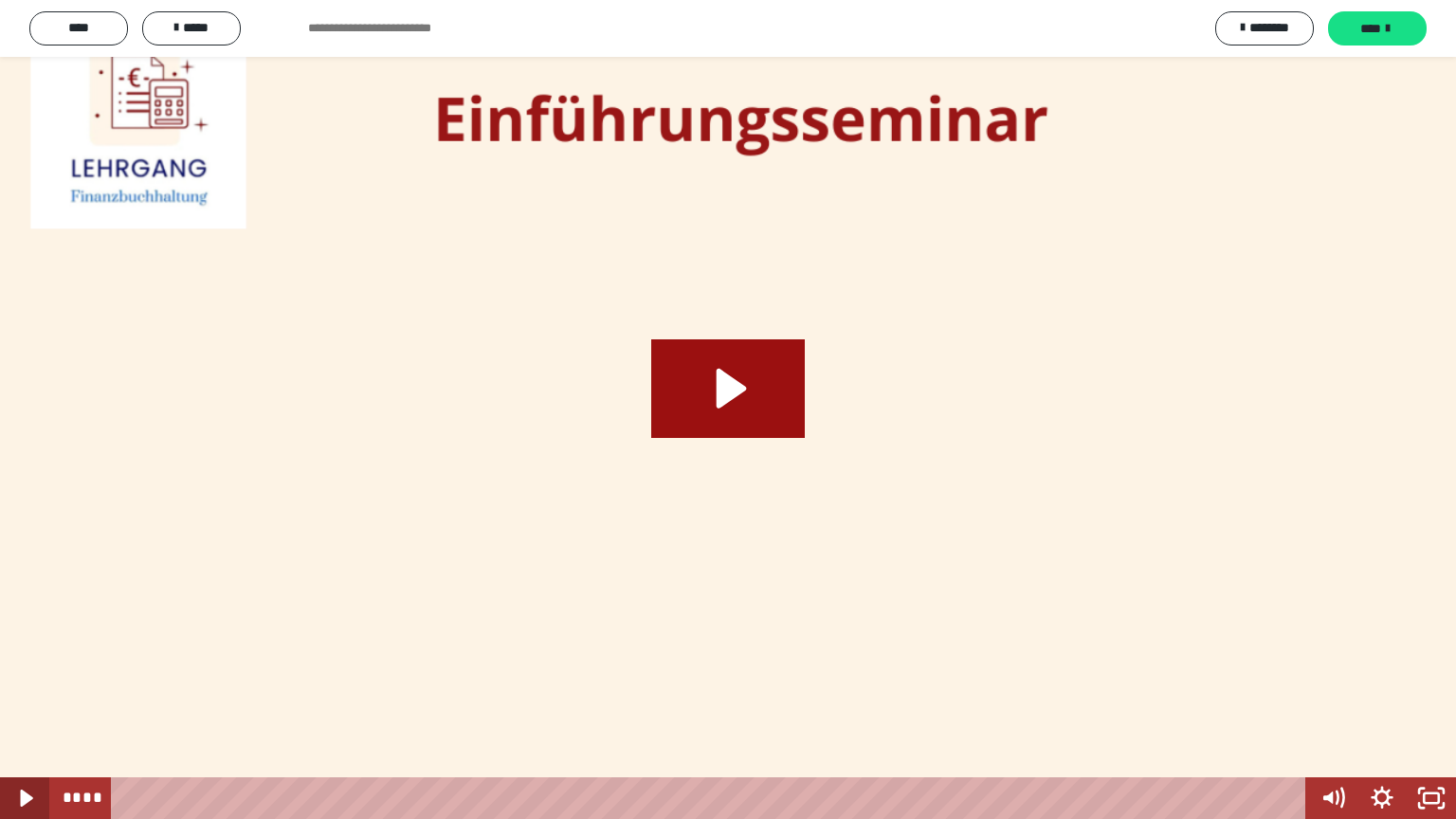 click 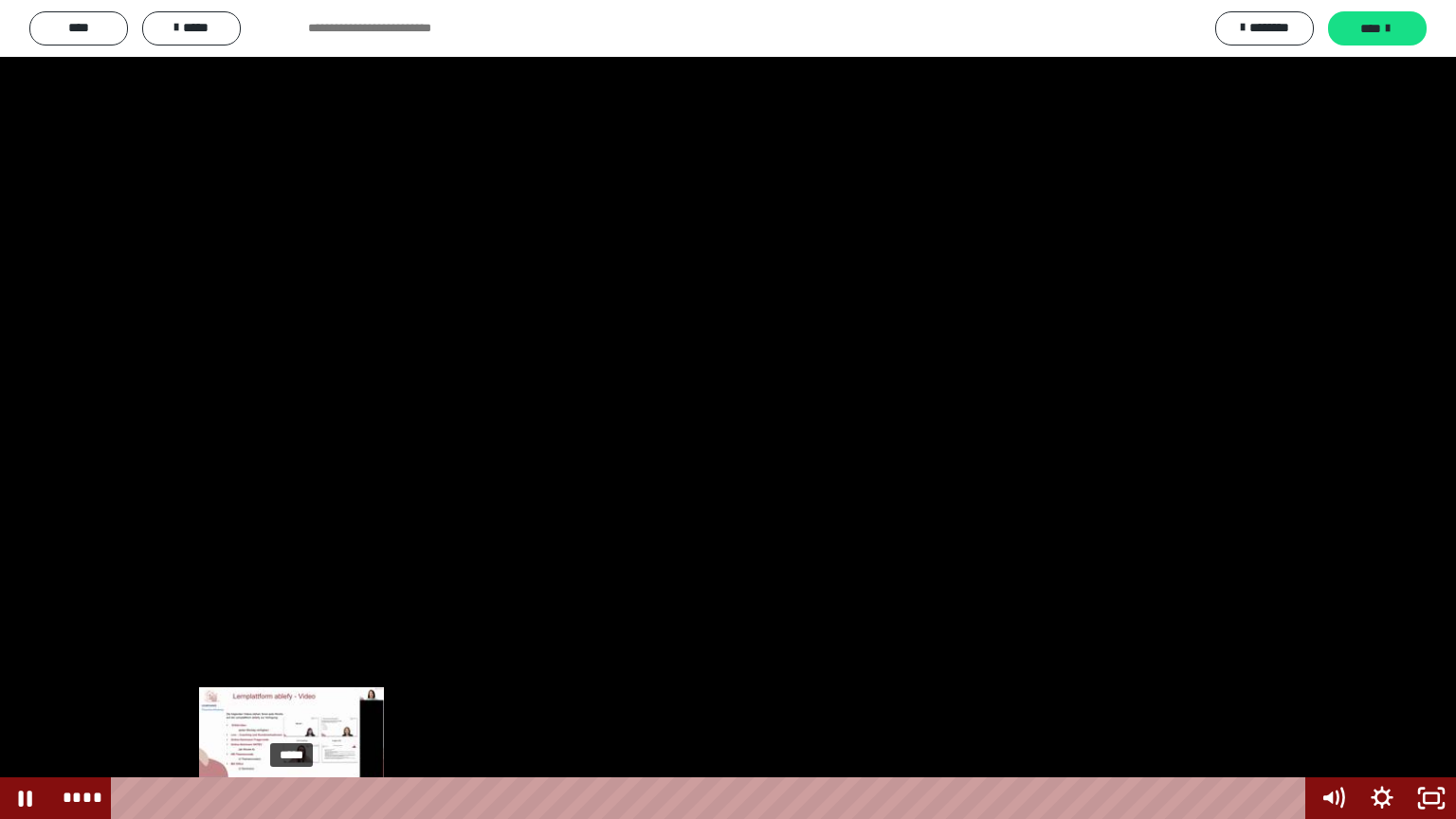 click on "*****" at bounding box center [712, 798] 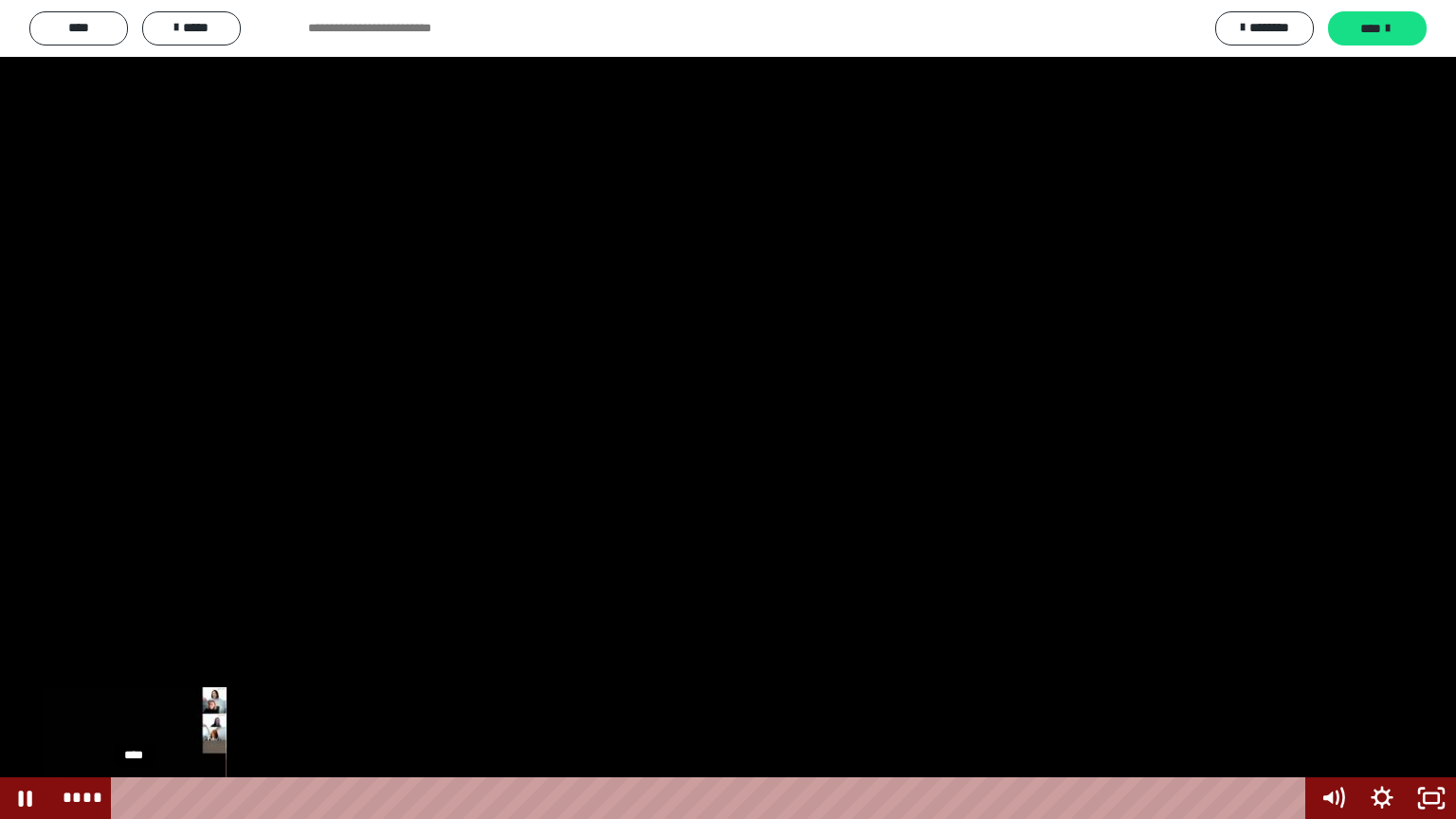 click on "****" at bounding box center (712, 798) 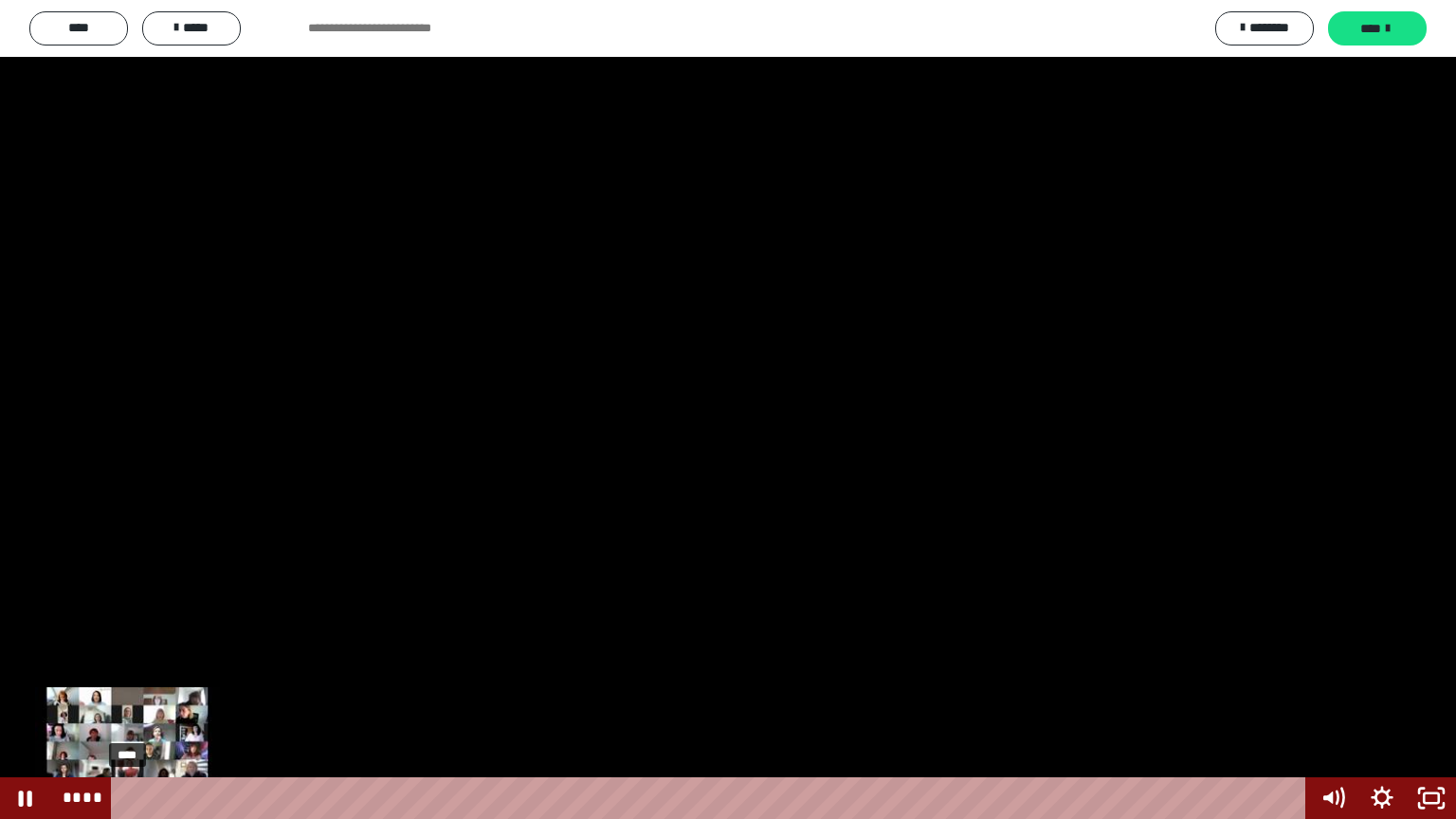 click at bounding box center (135, 798) 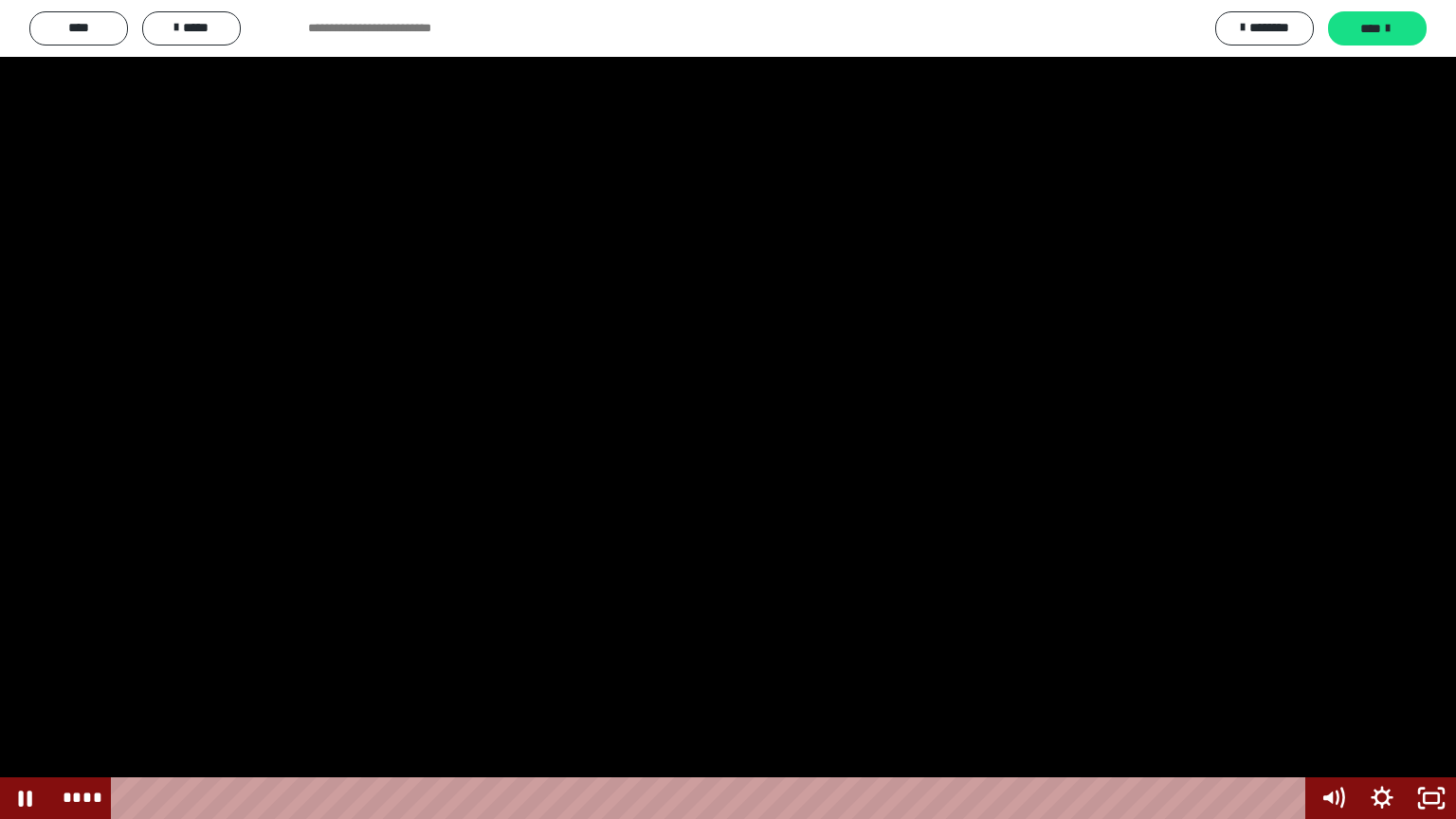 click at bounding box center (728, 410) 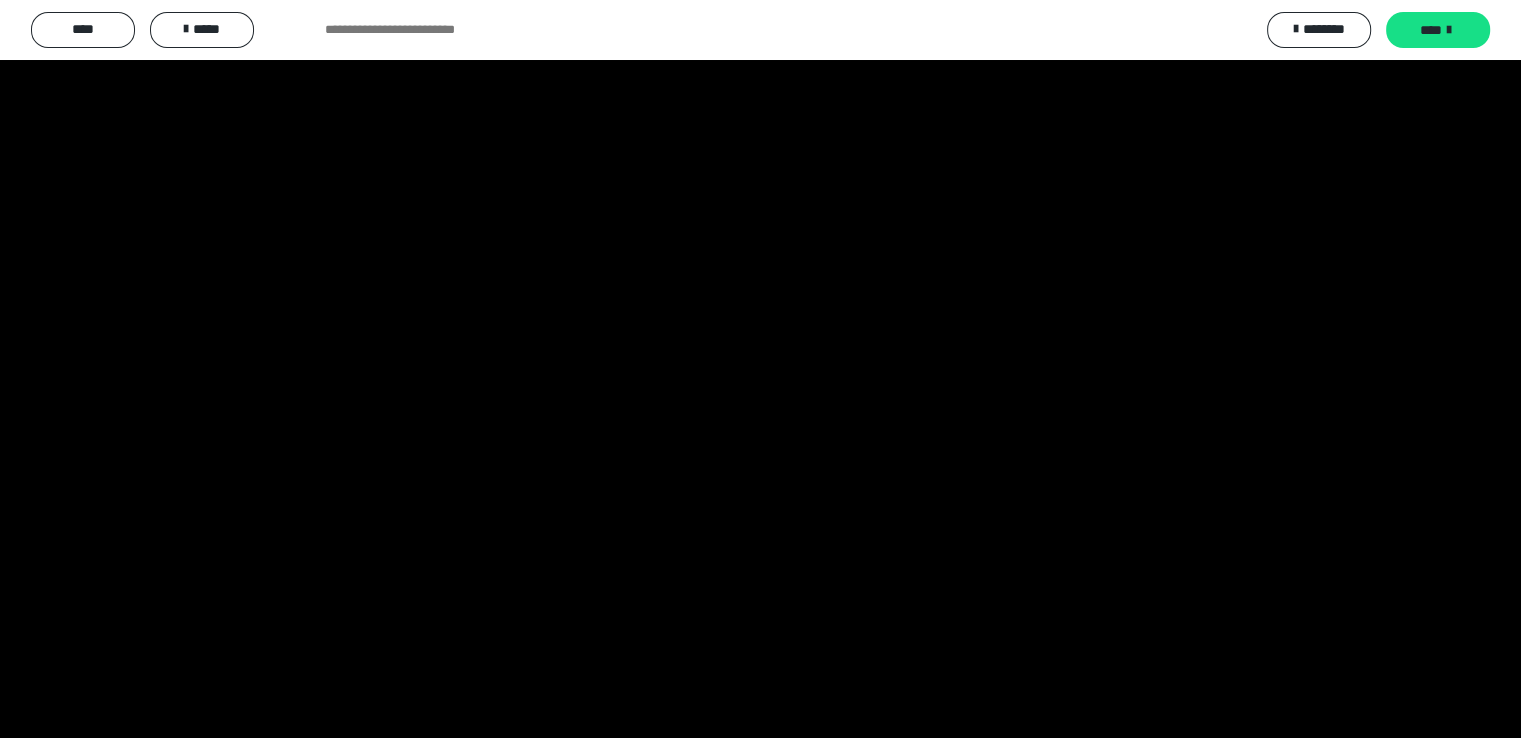 scroll, scrollTop: 33, scrollLeft: 0, axis: vertical 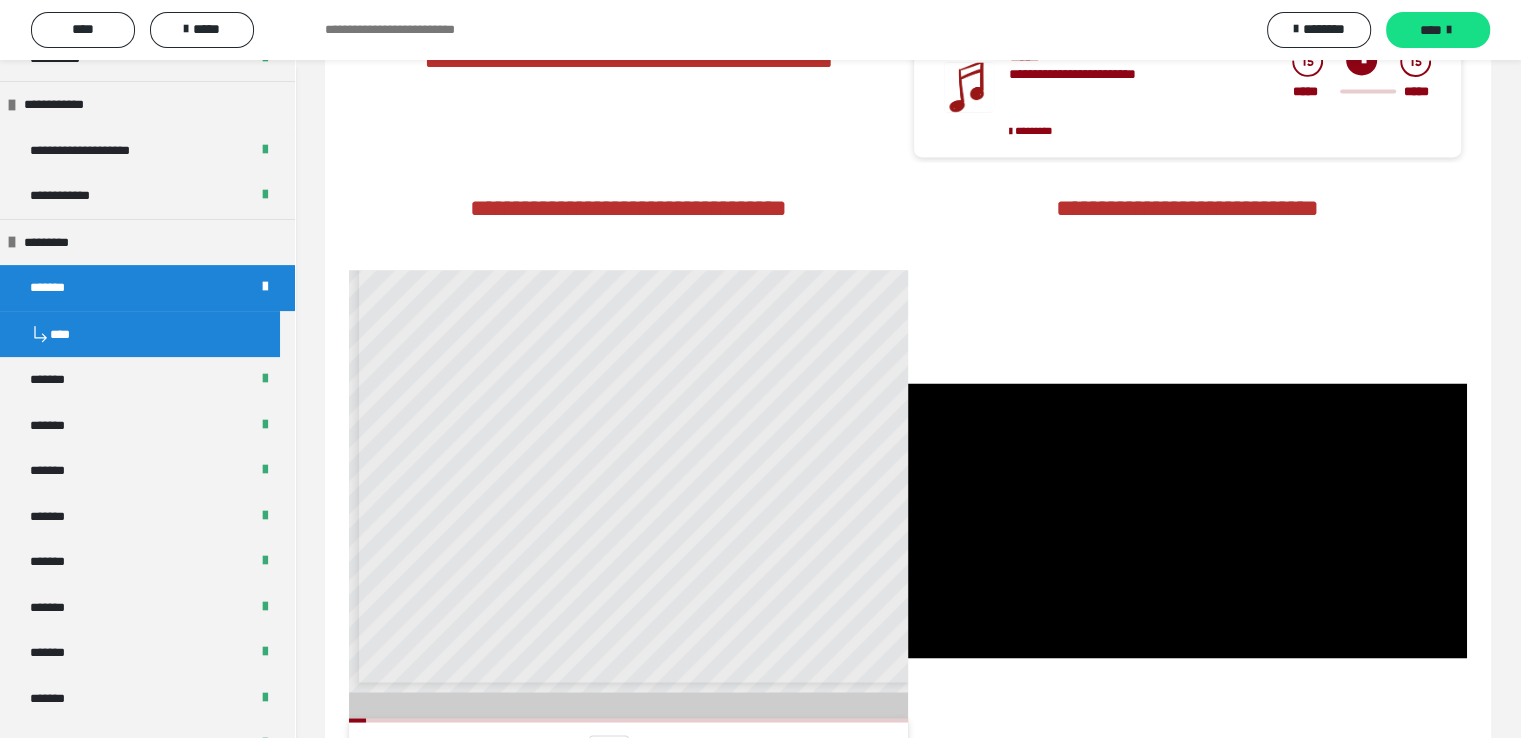 click on "*******" at bounding box center (147, 380) 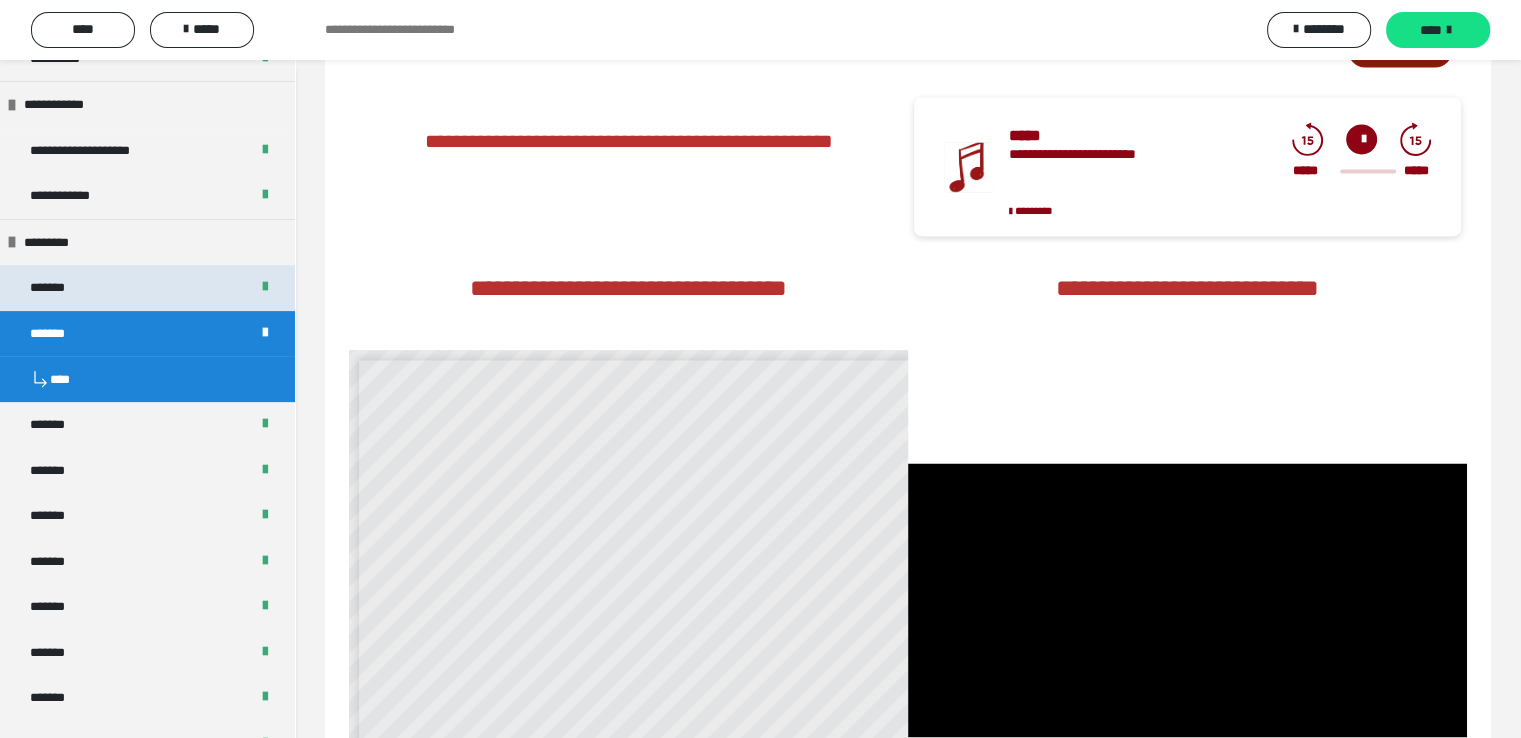 scroll, scrollTop: 3379, scrollLeft: 0, axis: vertical 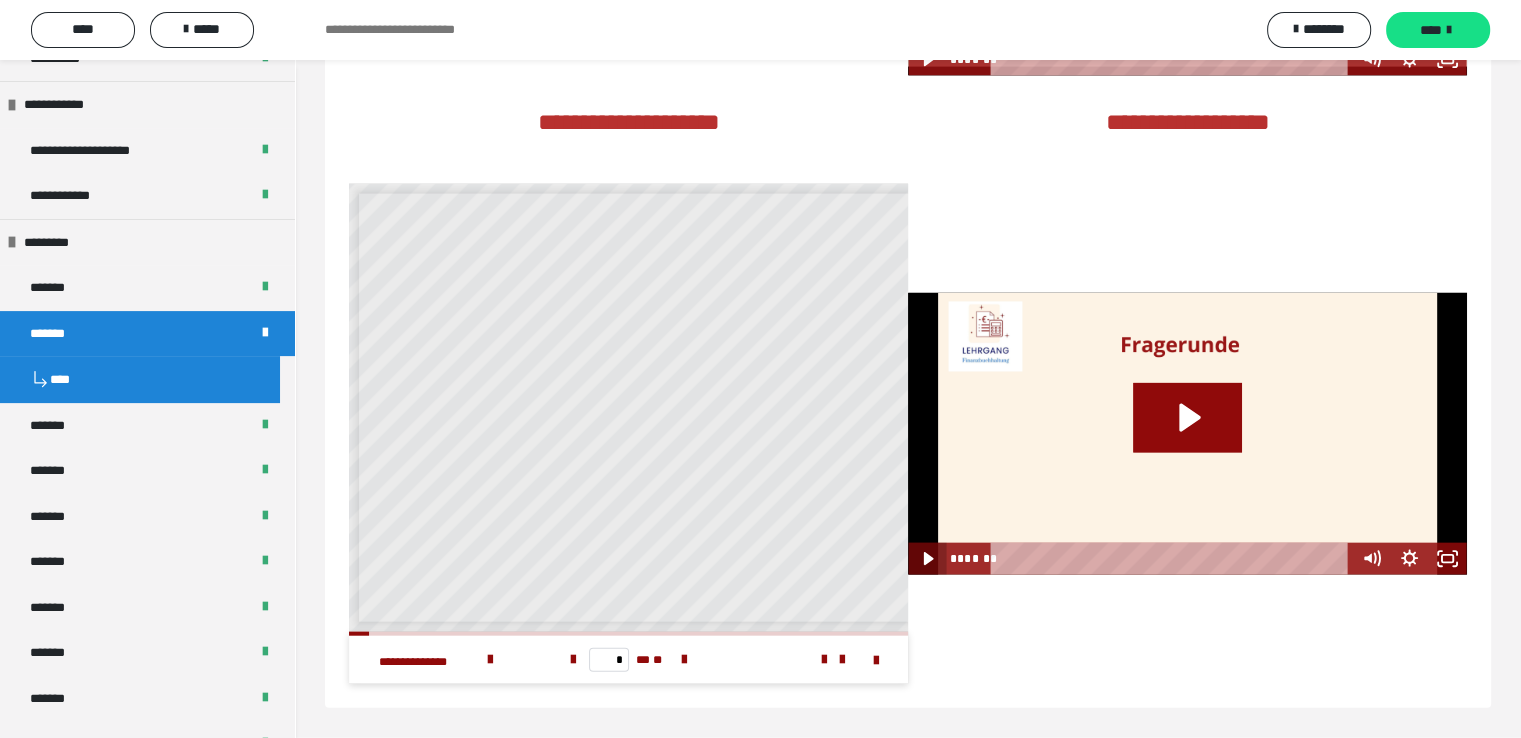 click 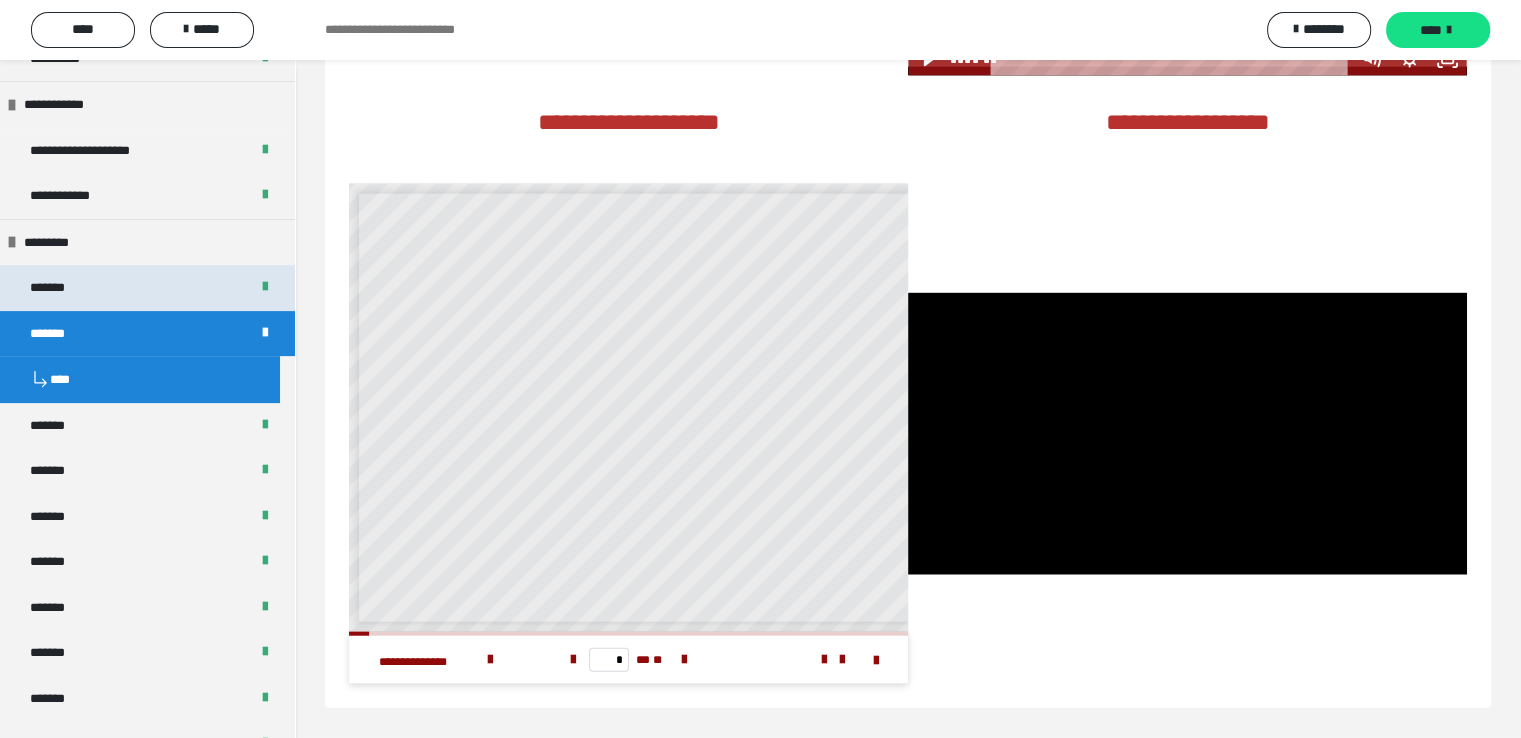 click on "*******" at bounding box center [57, 288] 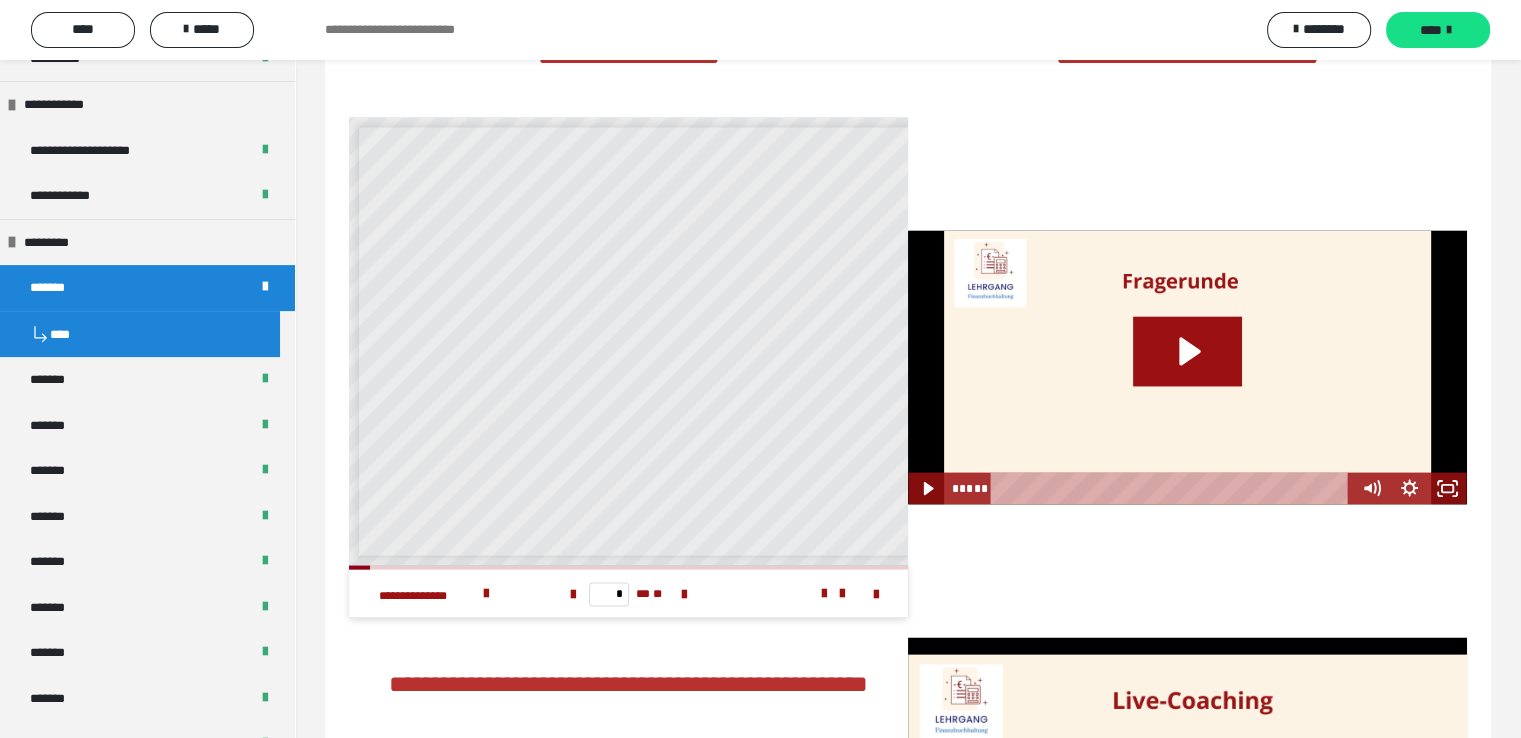scroll, scrollTop: 4083, scrollLeft: 0, axis: vertical 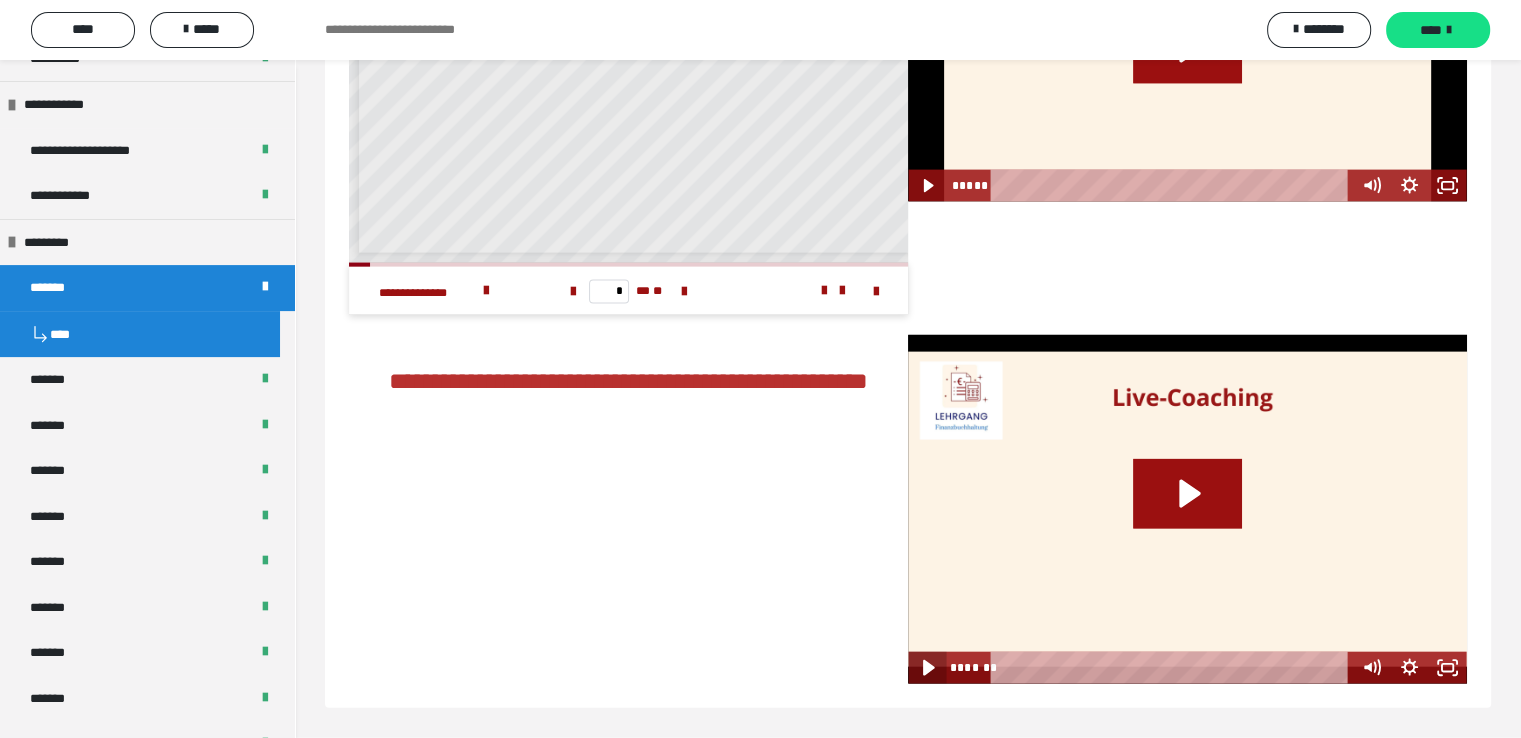 click 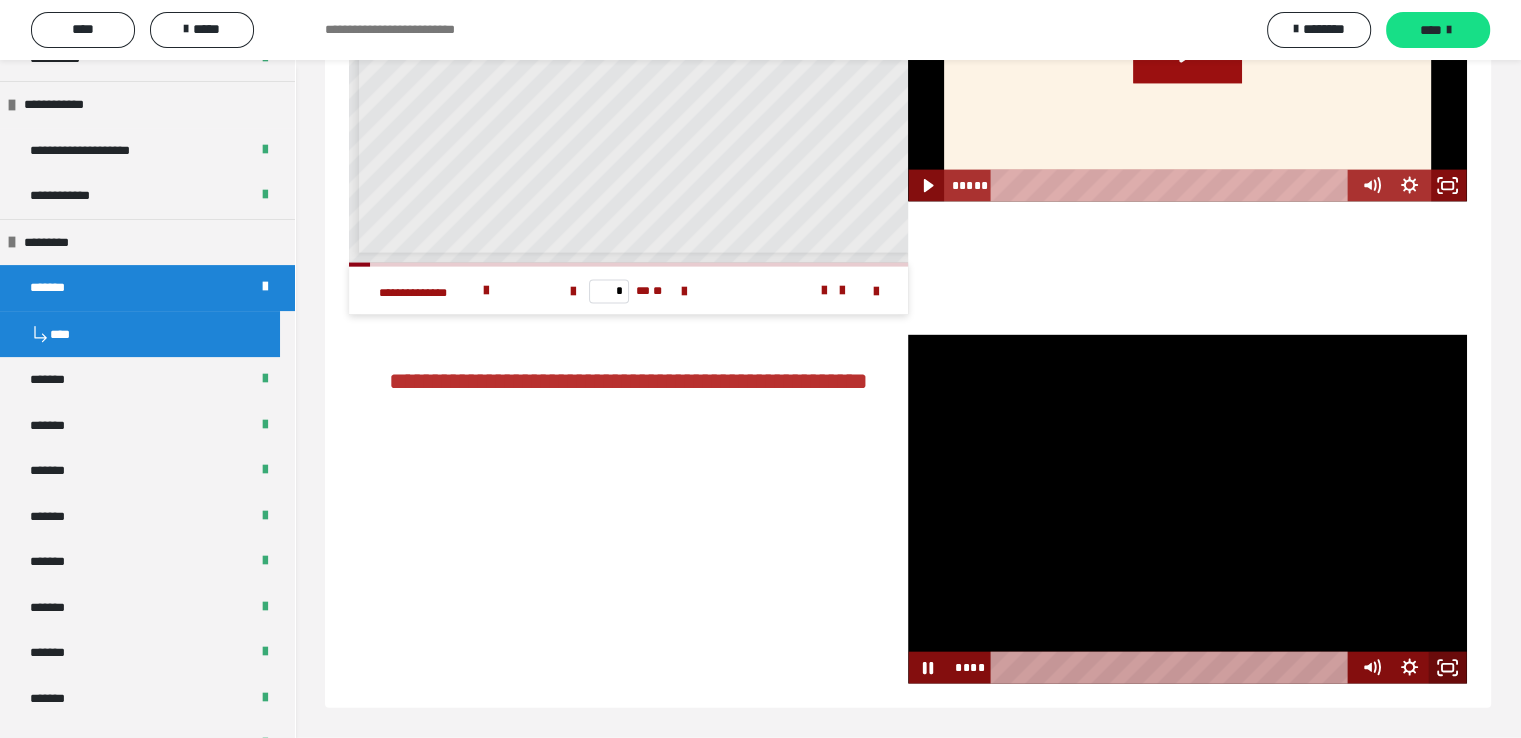 click 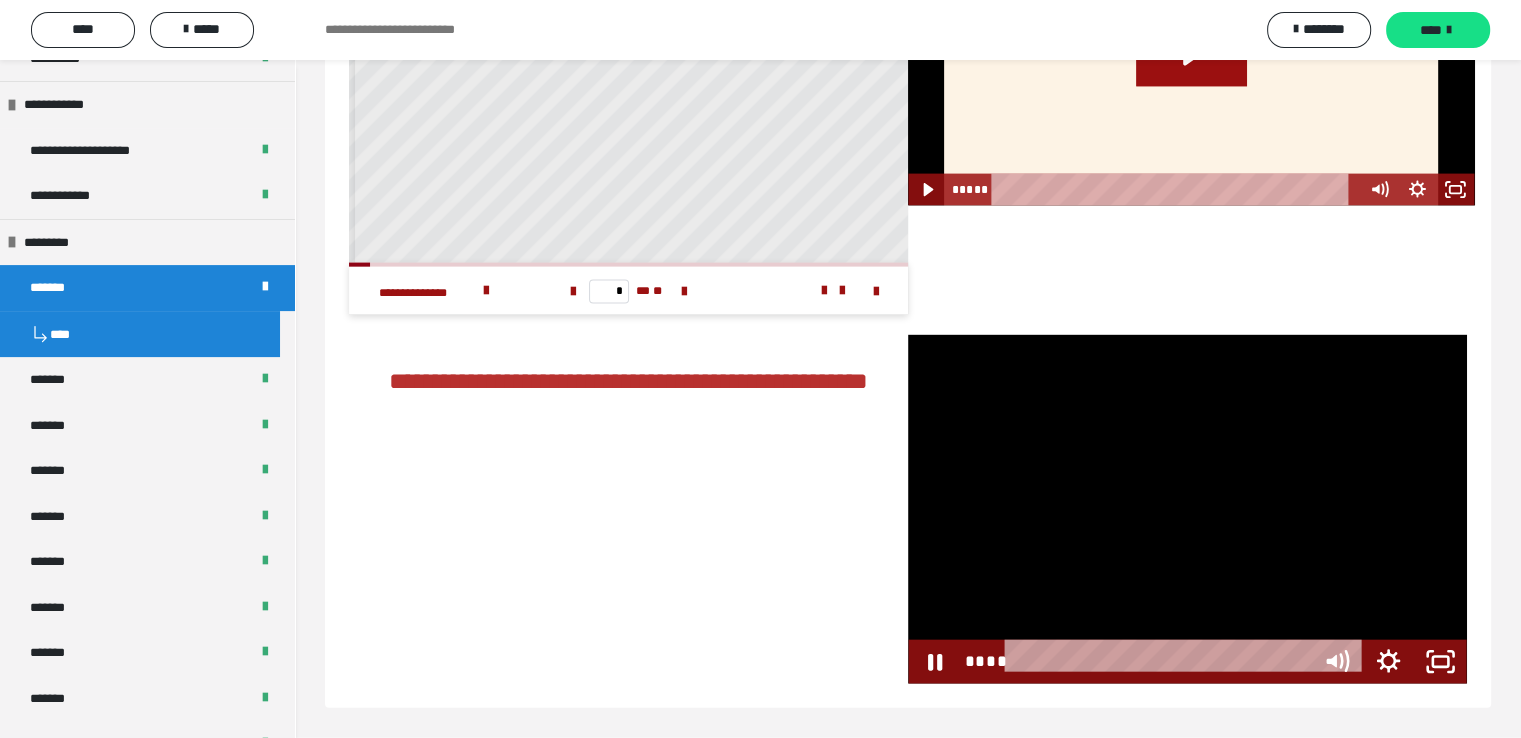scroll, scrollTop: 4336, scrollLeft: 0, axis: vertical 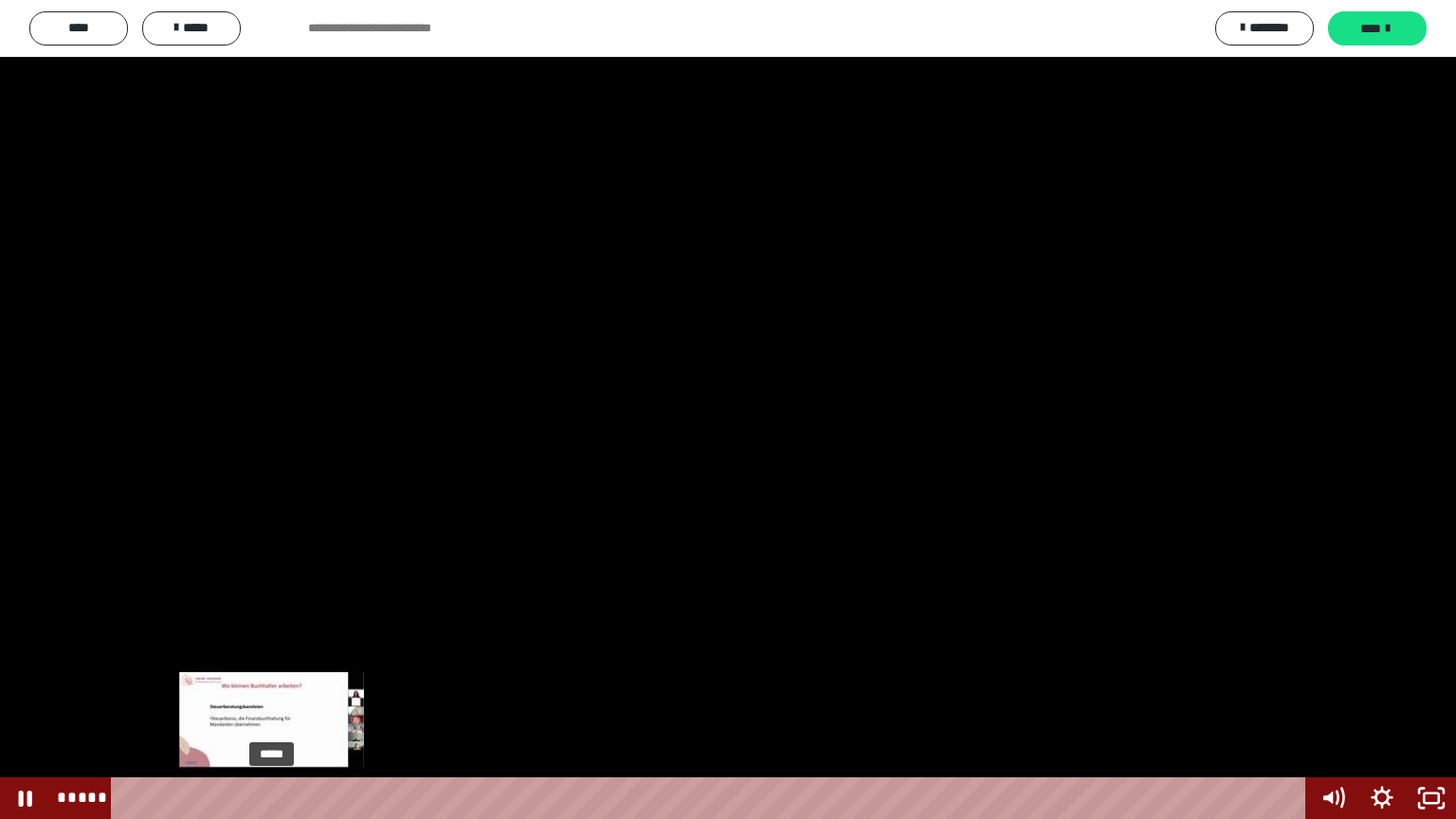 click on "*****" at bounding box center [712, 798] 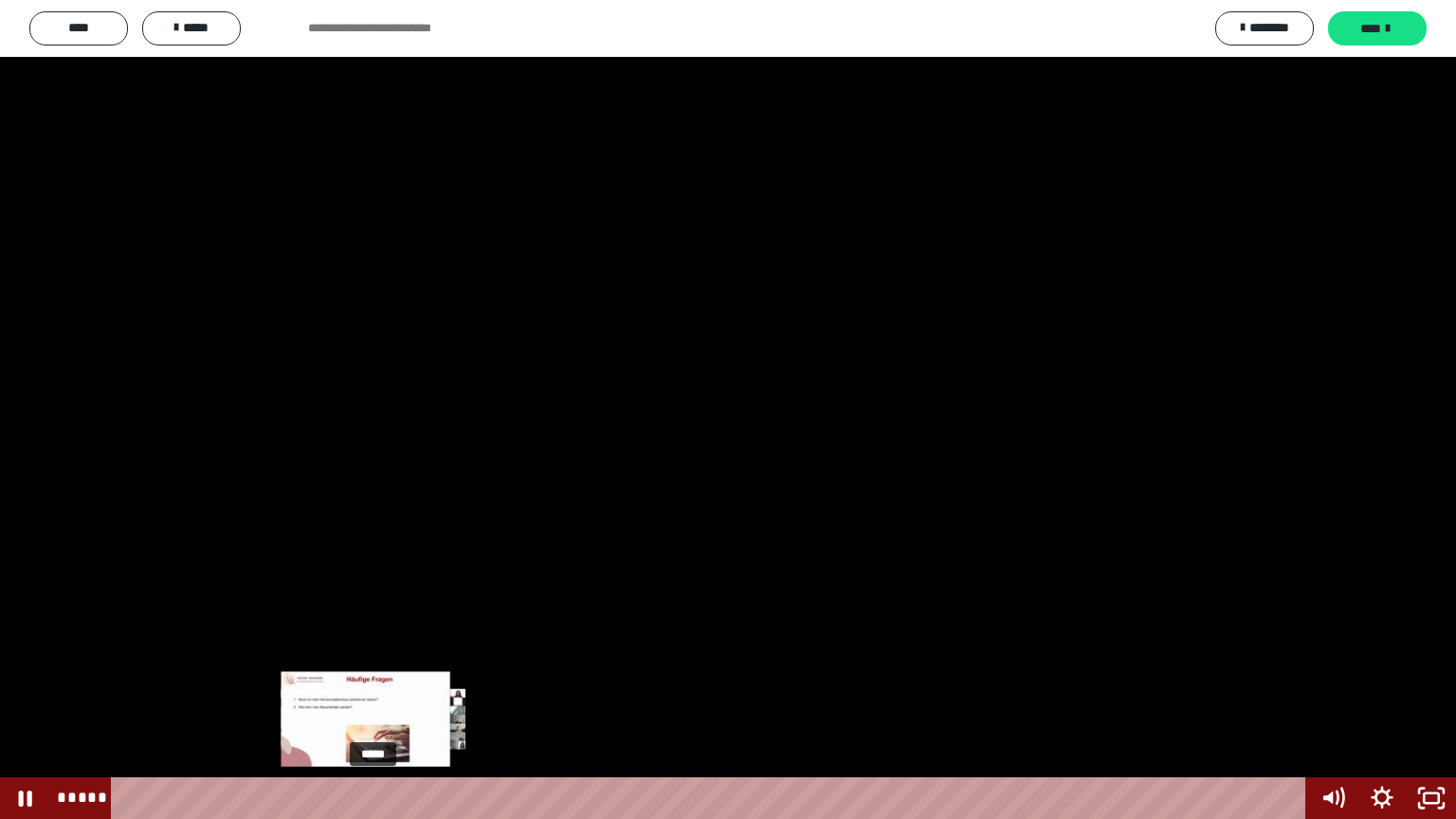 click on "*****" at bounding box center (712, 798) 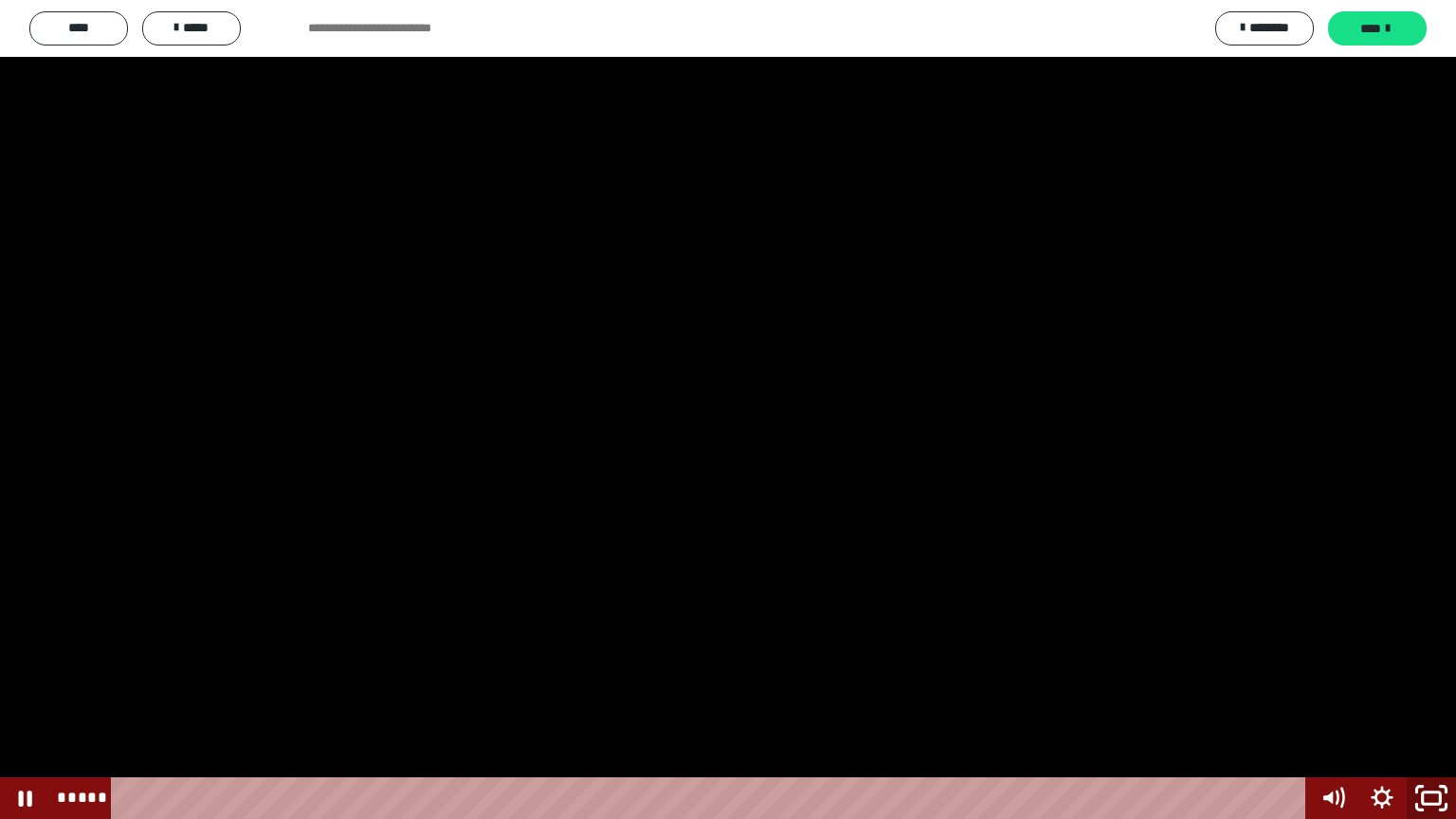 click 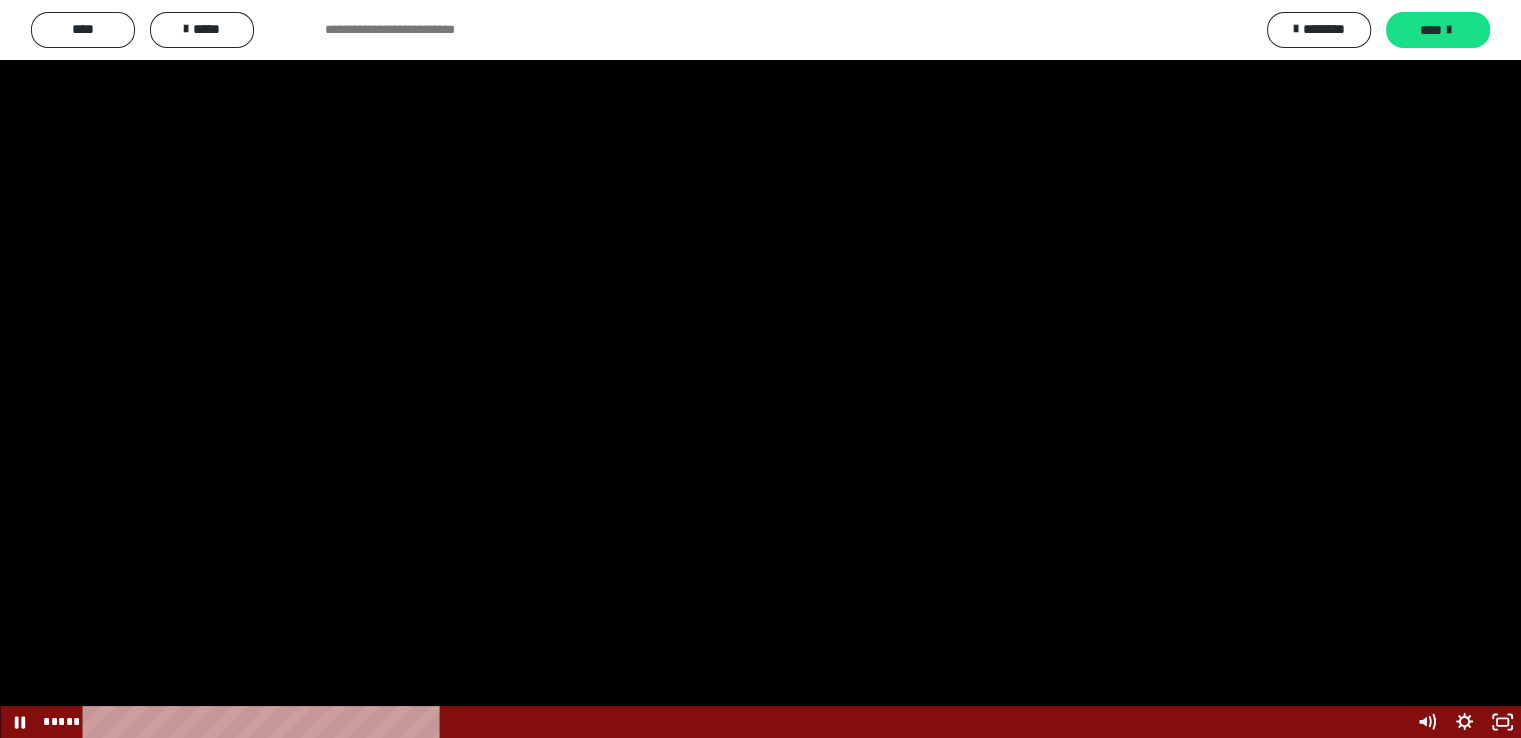 scroll, scrollTop: 4446, scrollLeft: 0, axis: vertical 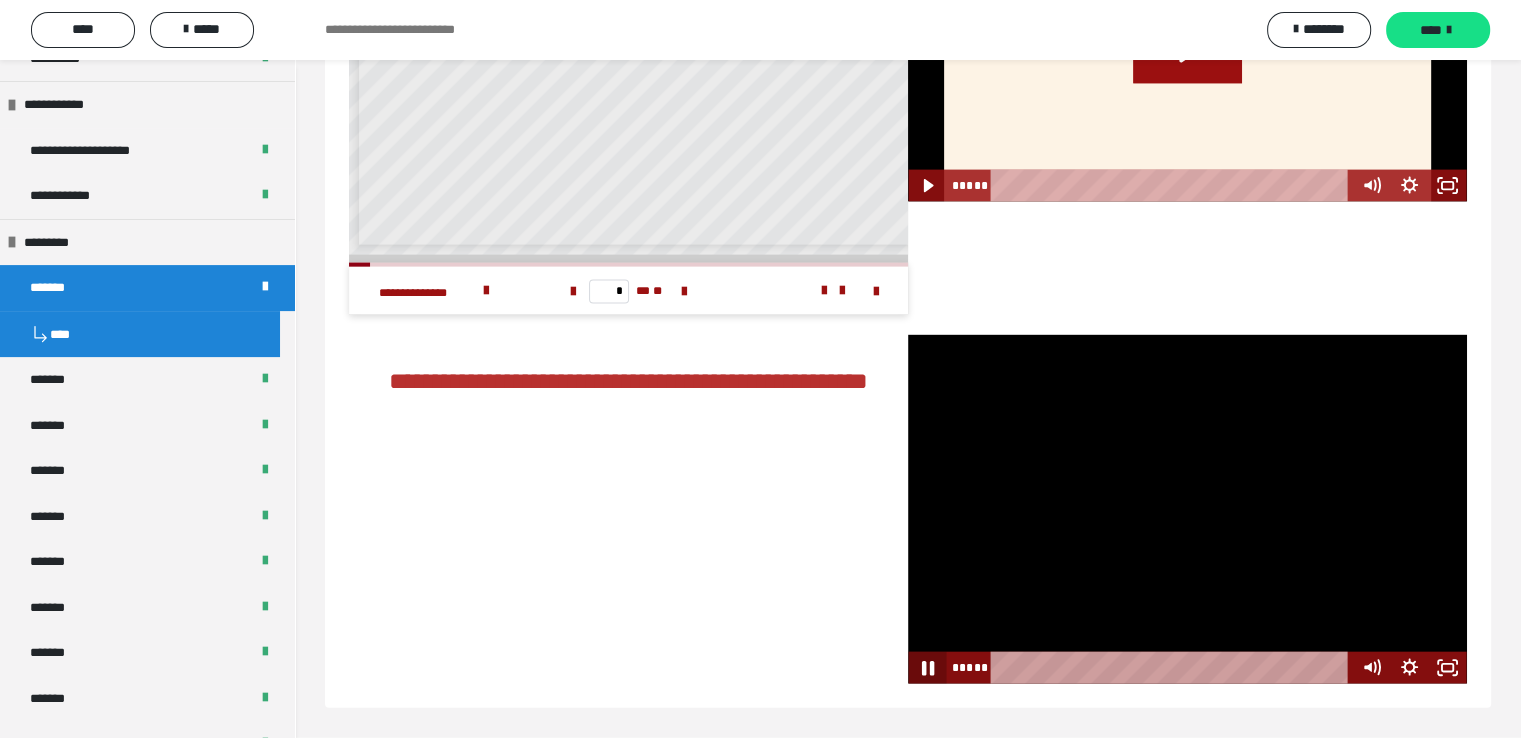 click 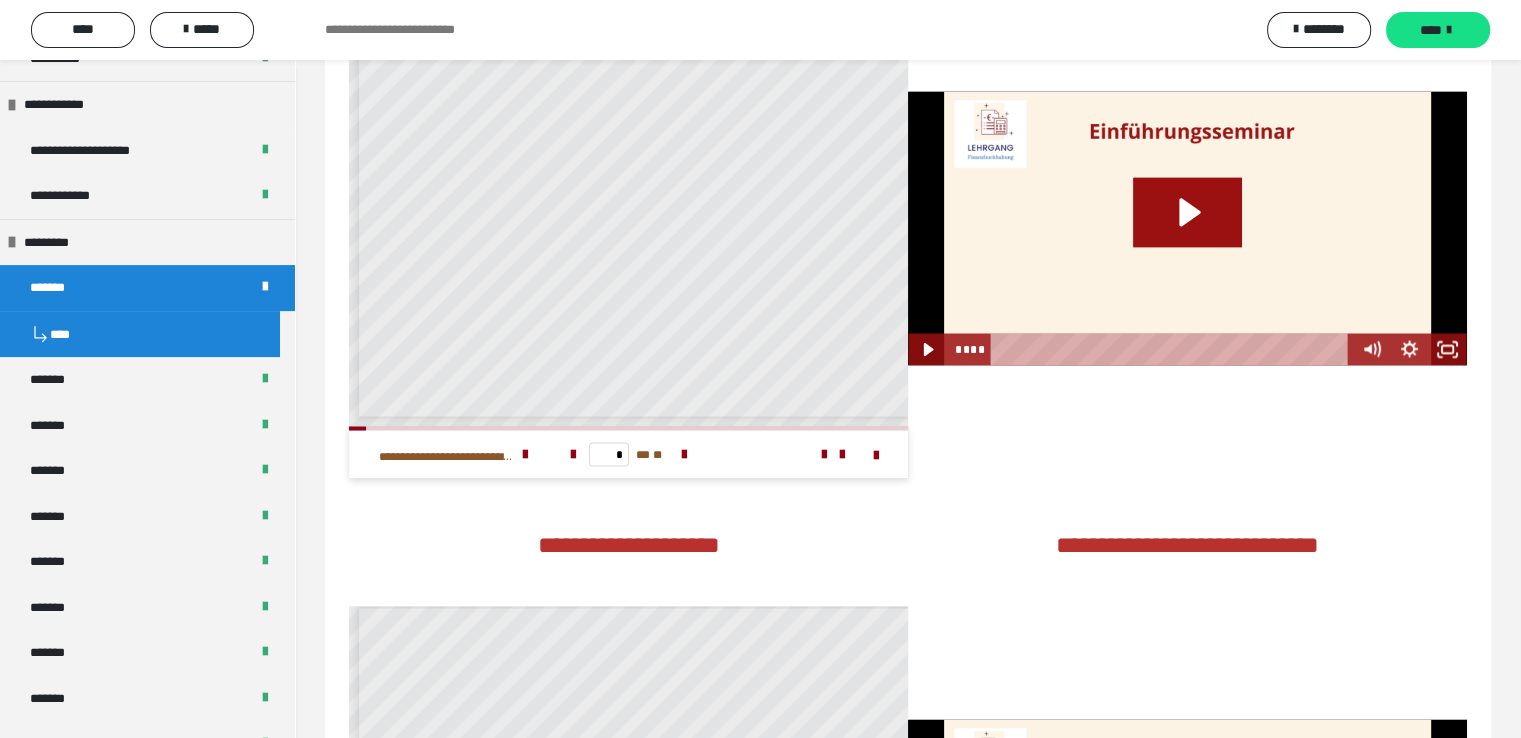 scroll, scrollTop: 3446, scrollLeft: 0, axis: vertical 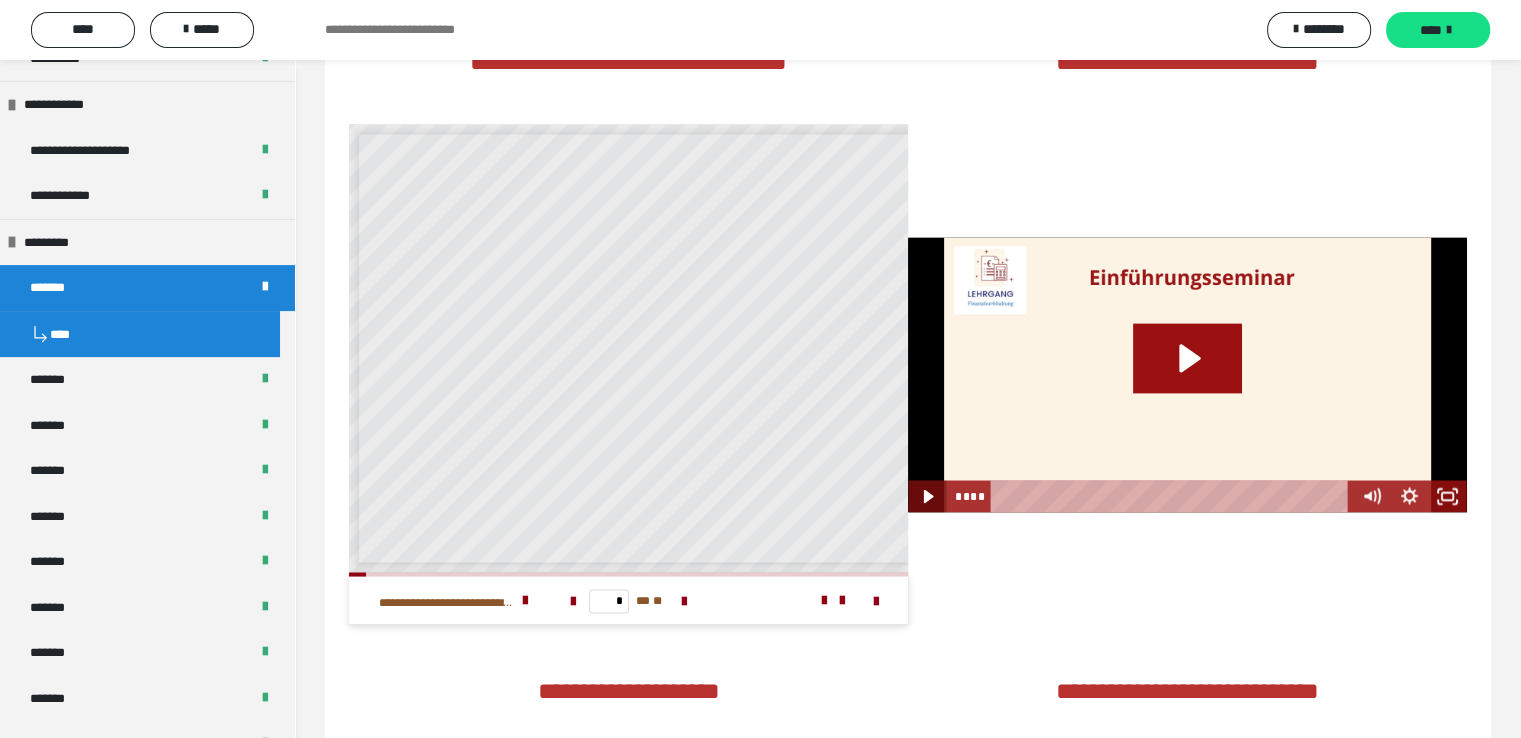 click 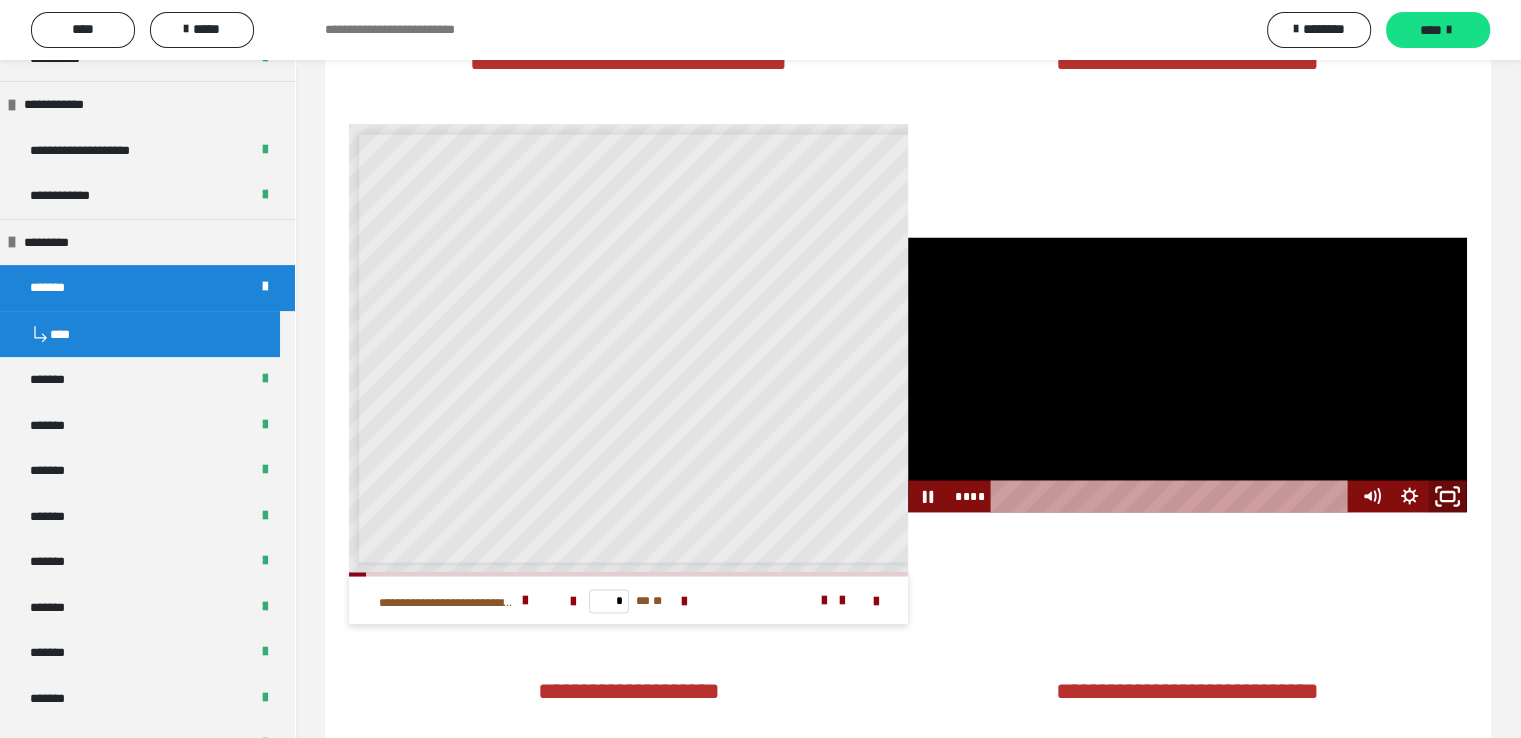 click 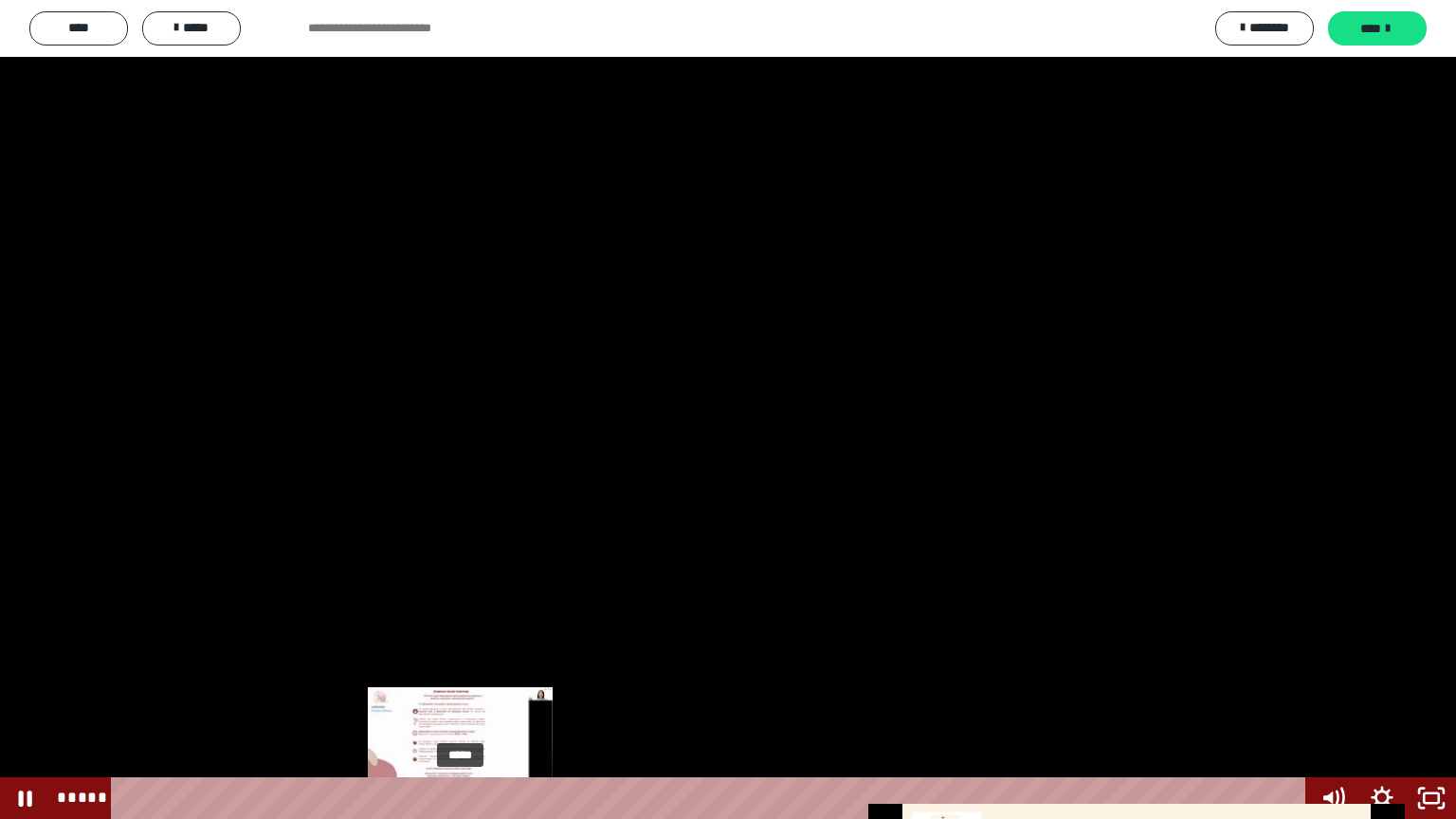 click on "*****" at bounding box center [712, 798] 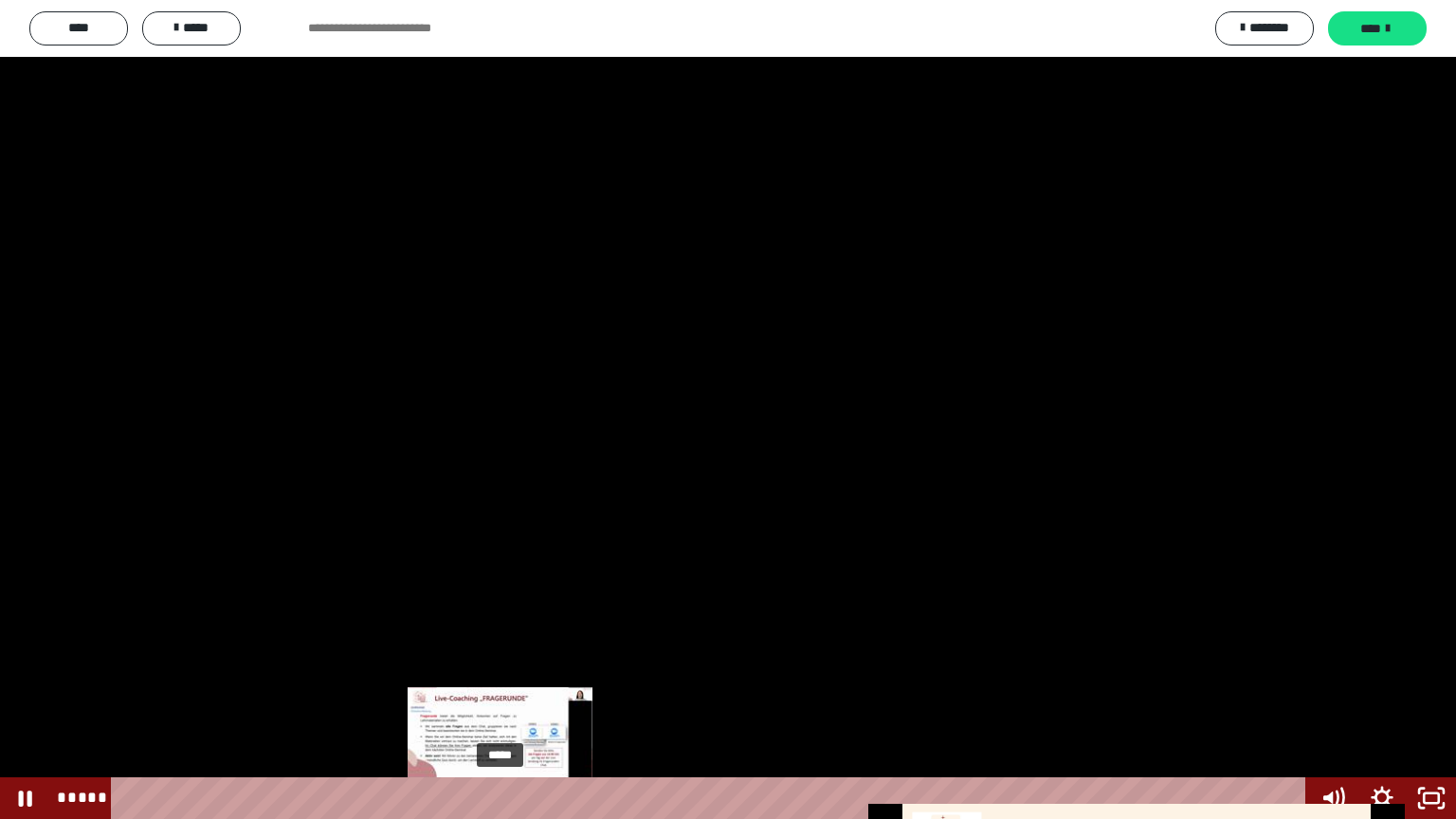 click on "*****" at bounding box center (712, 798) 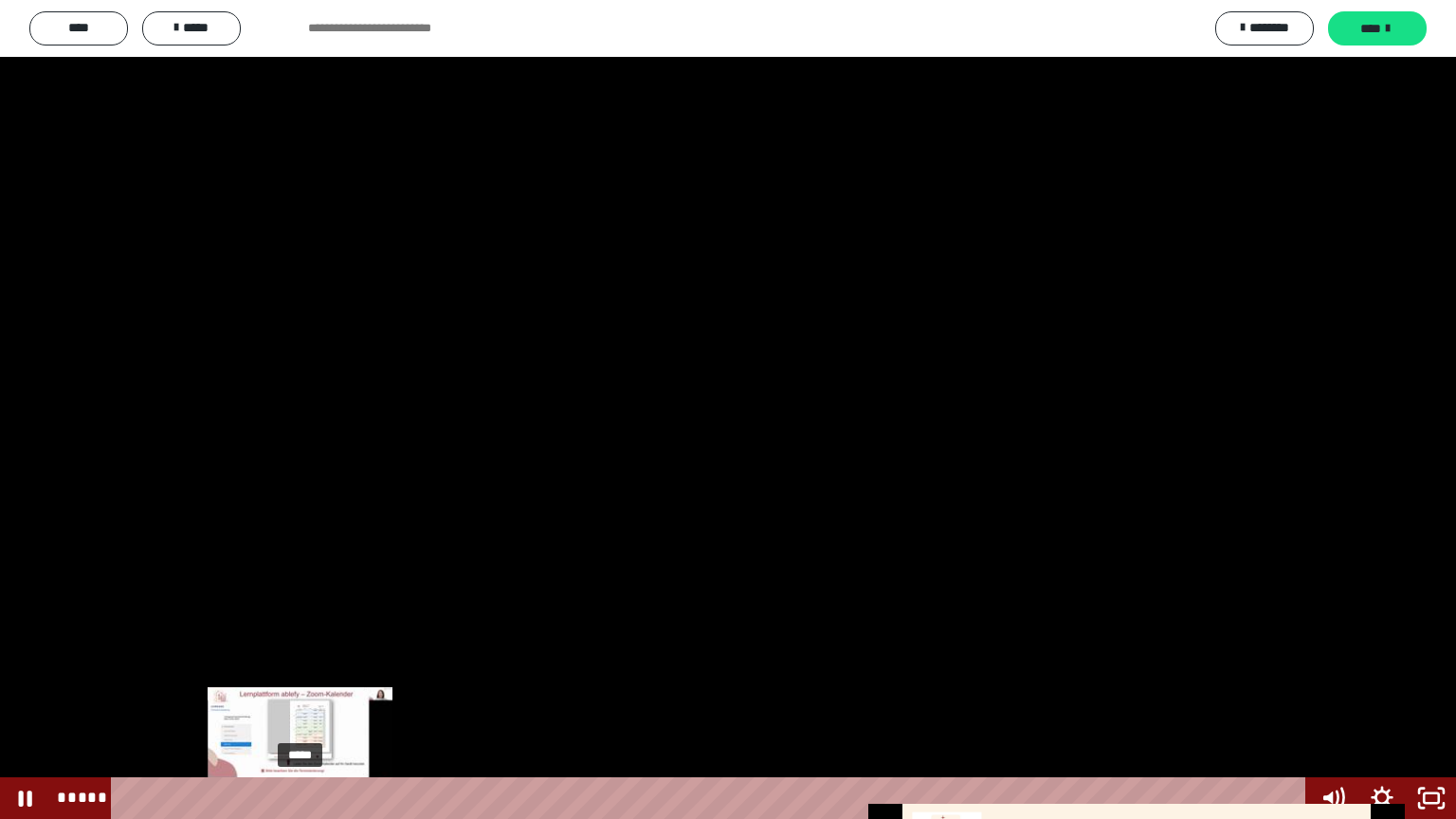 click on "*****" at bounding box center [712, 798] 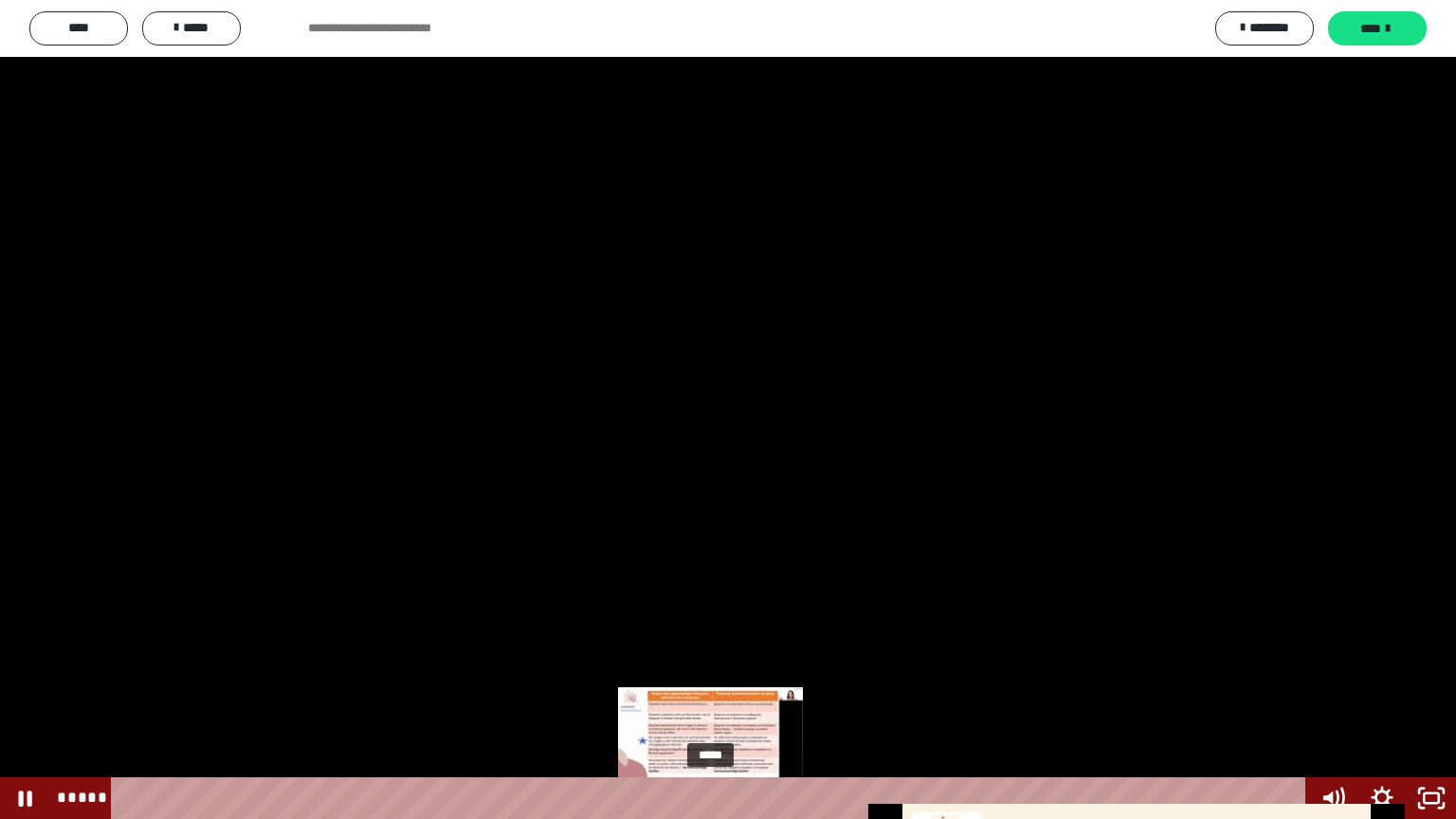 click on "*****" at bounding box center (712, 798) 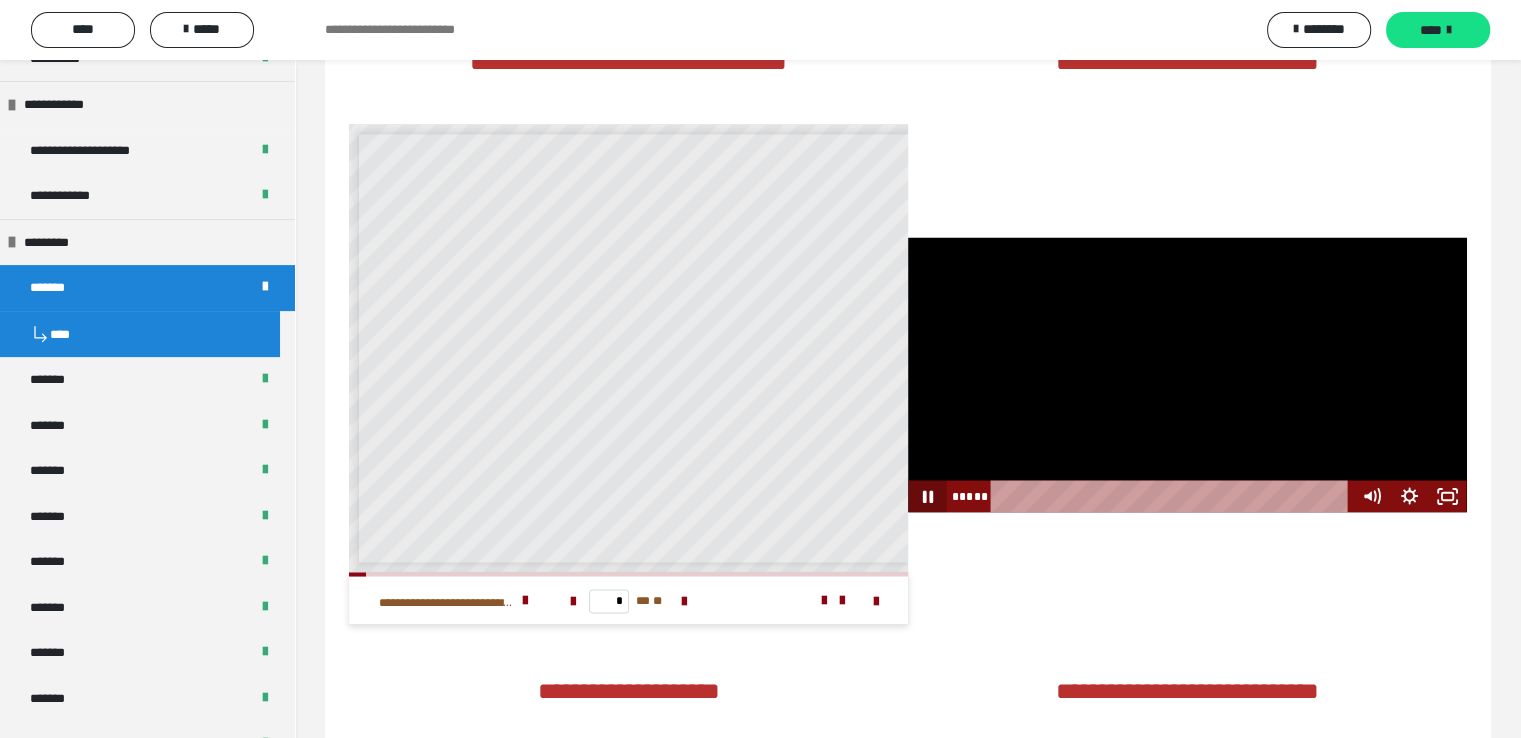 click 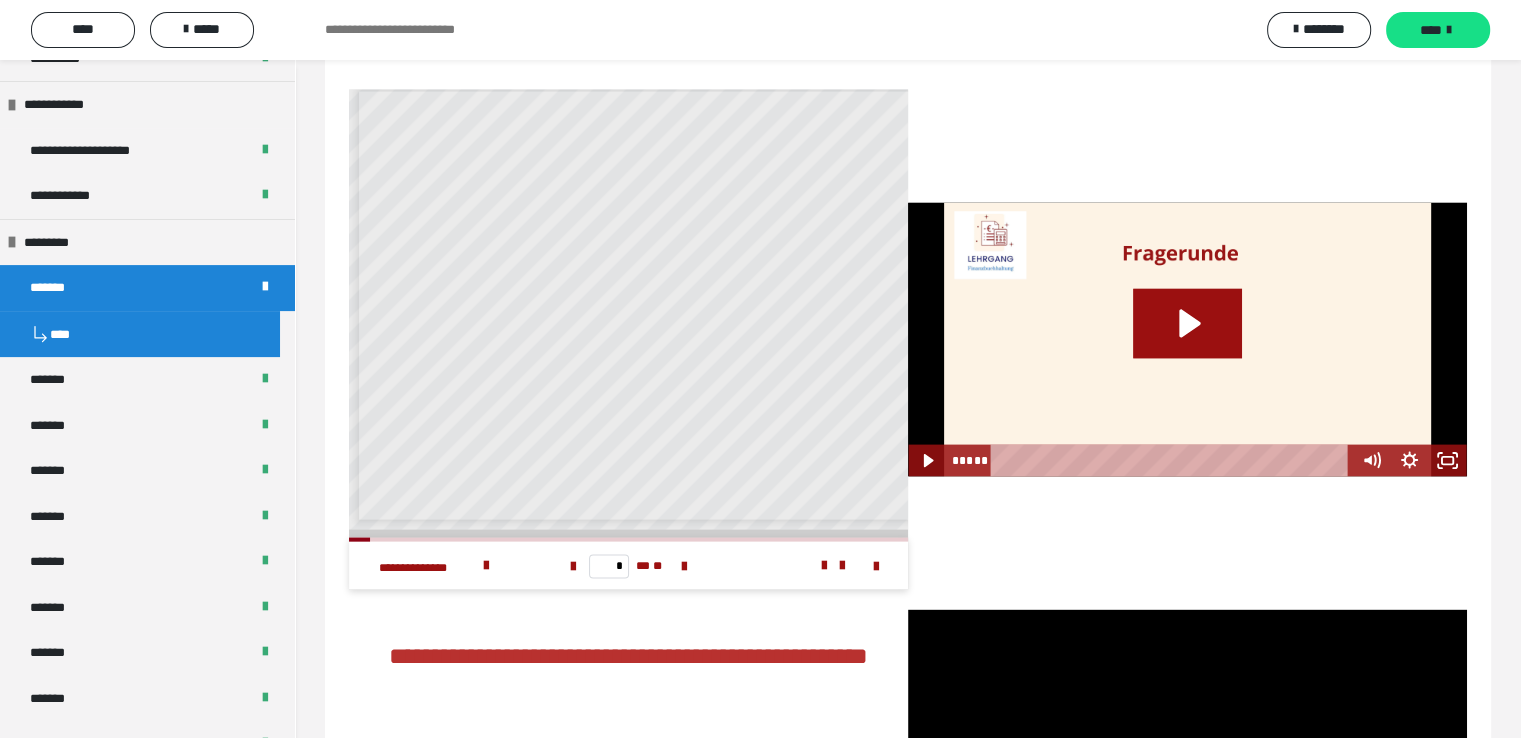 scroll, scrollTop: 4046, scrollLeft: 0, axis: vertical 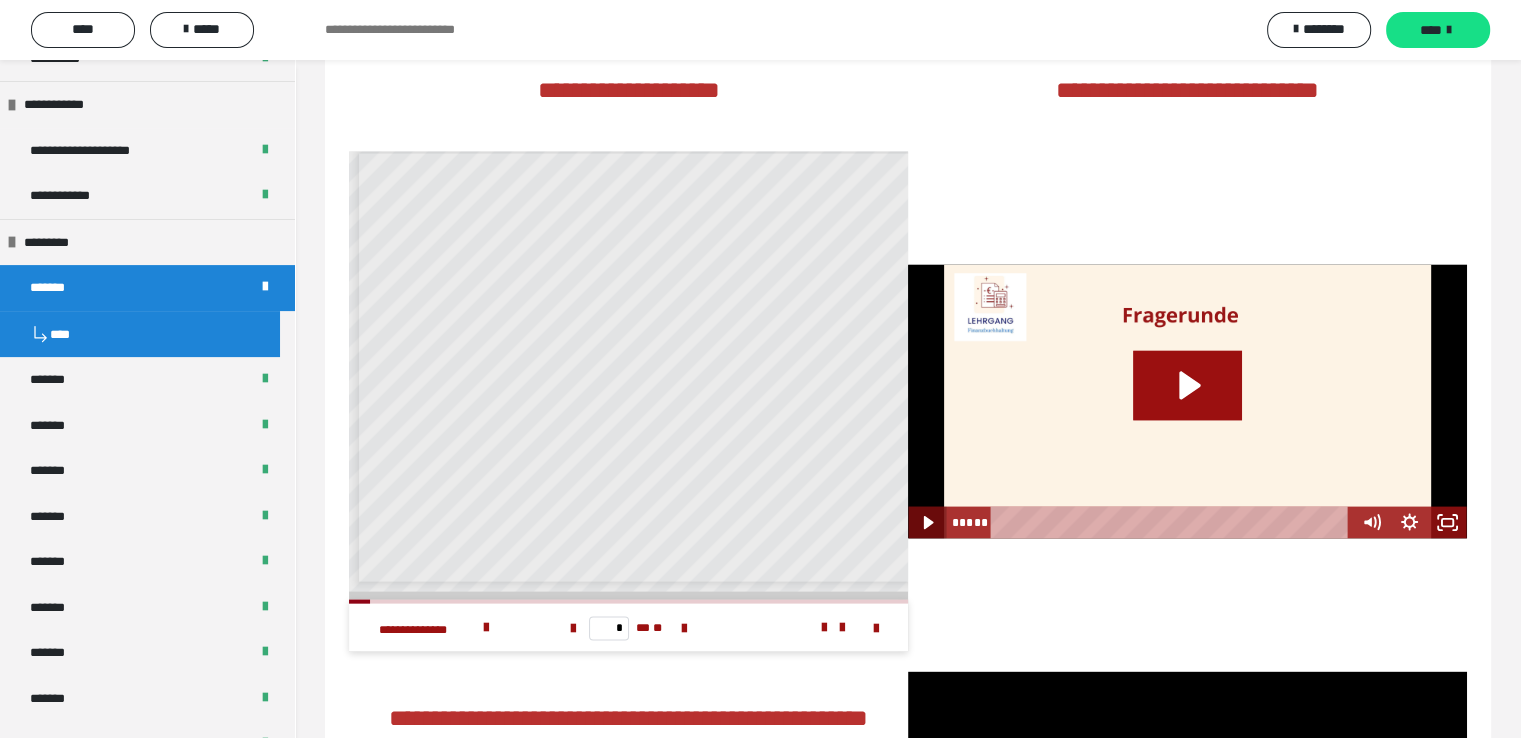 click 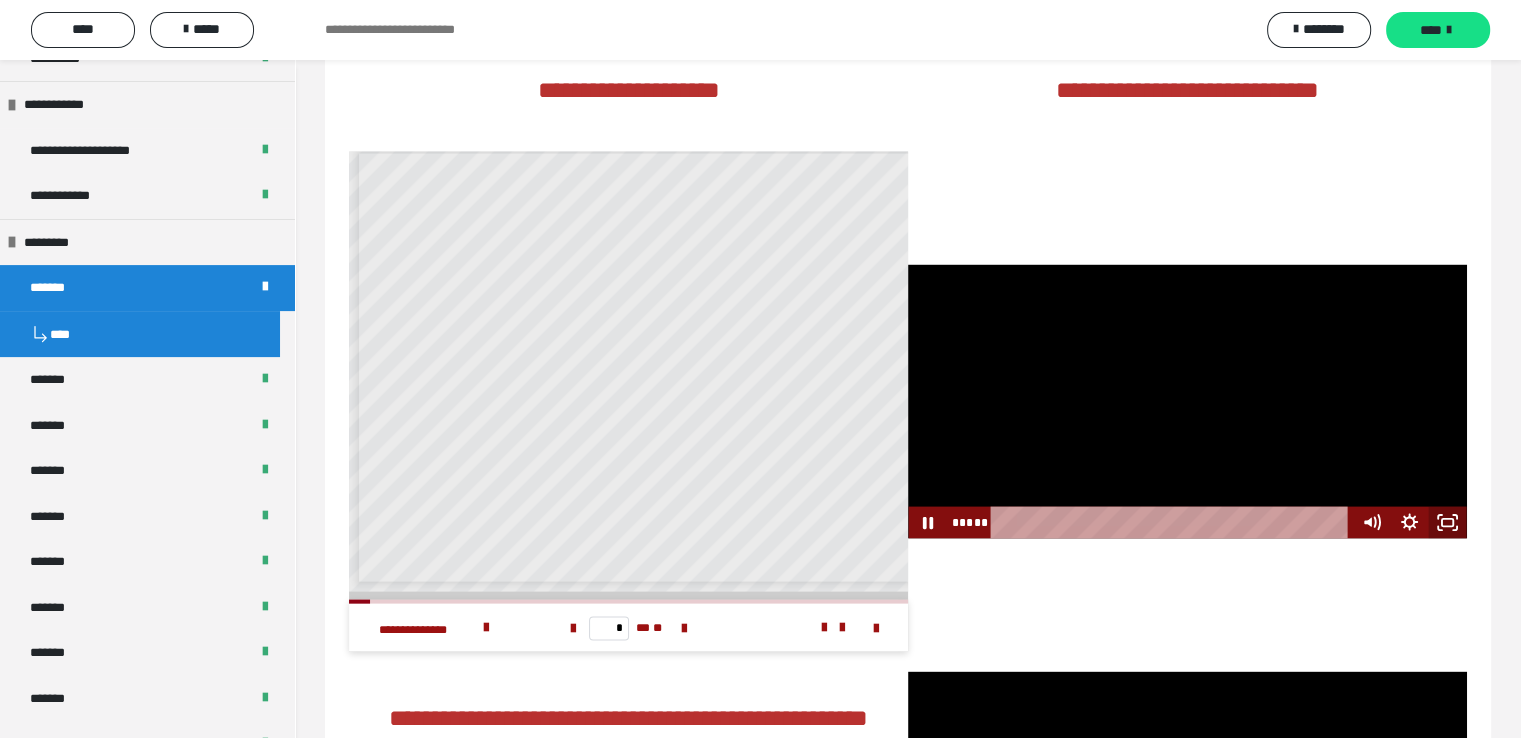 click 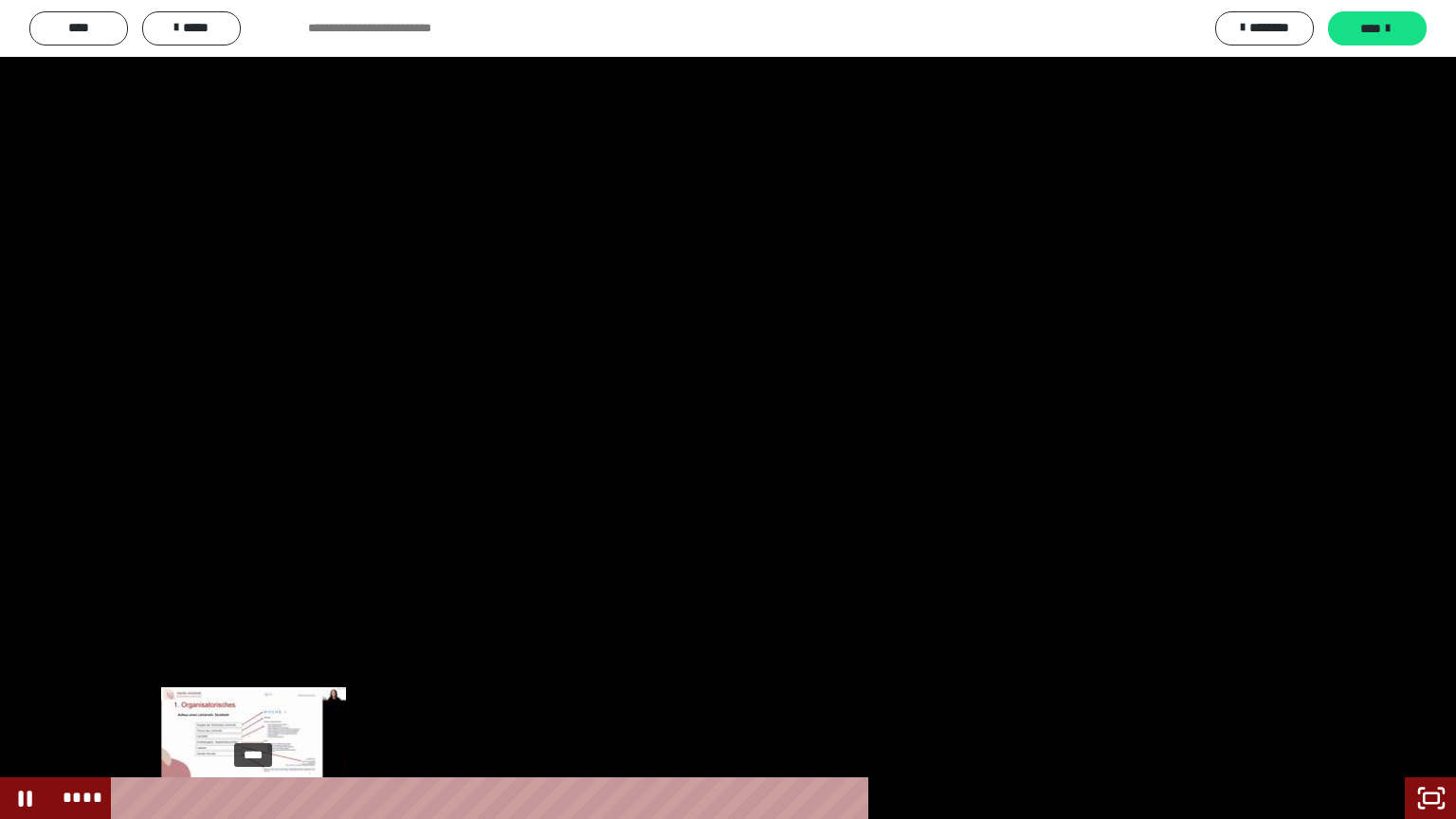 click on "****" at bounding box center [712, 798] 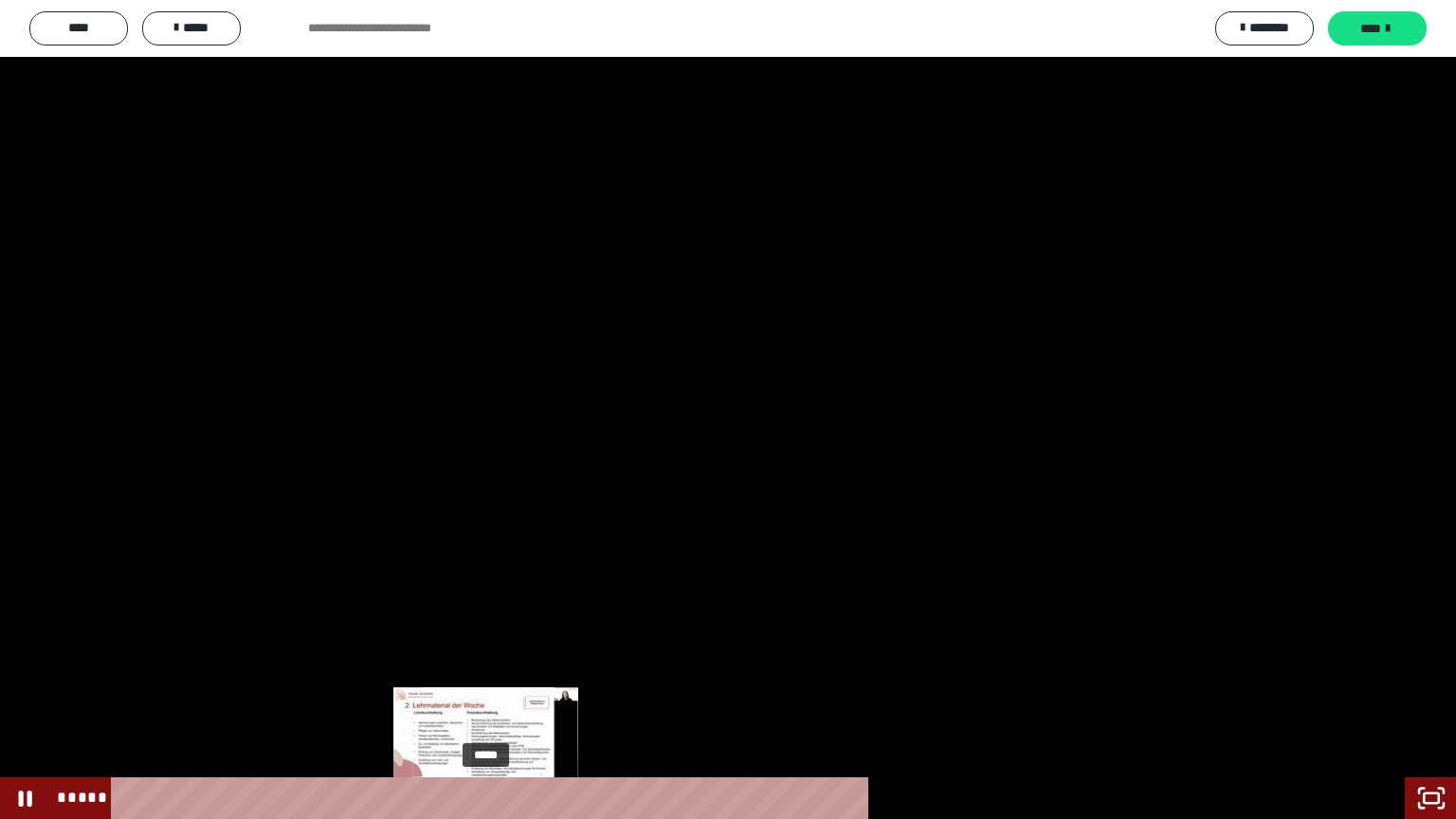 drag, startPoint x: 568, startPoint y: 792, endPoint x: 486, endPoint y: 796, distance: 82.0975 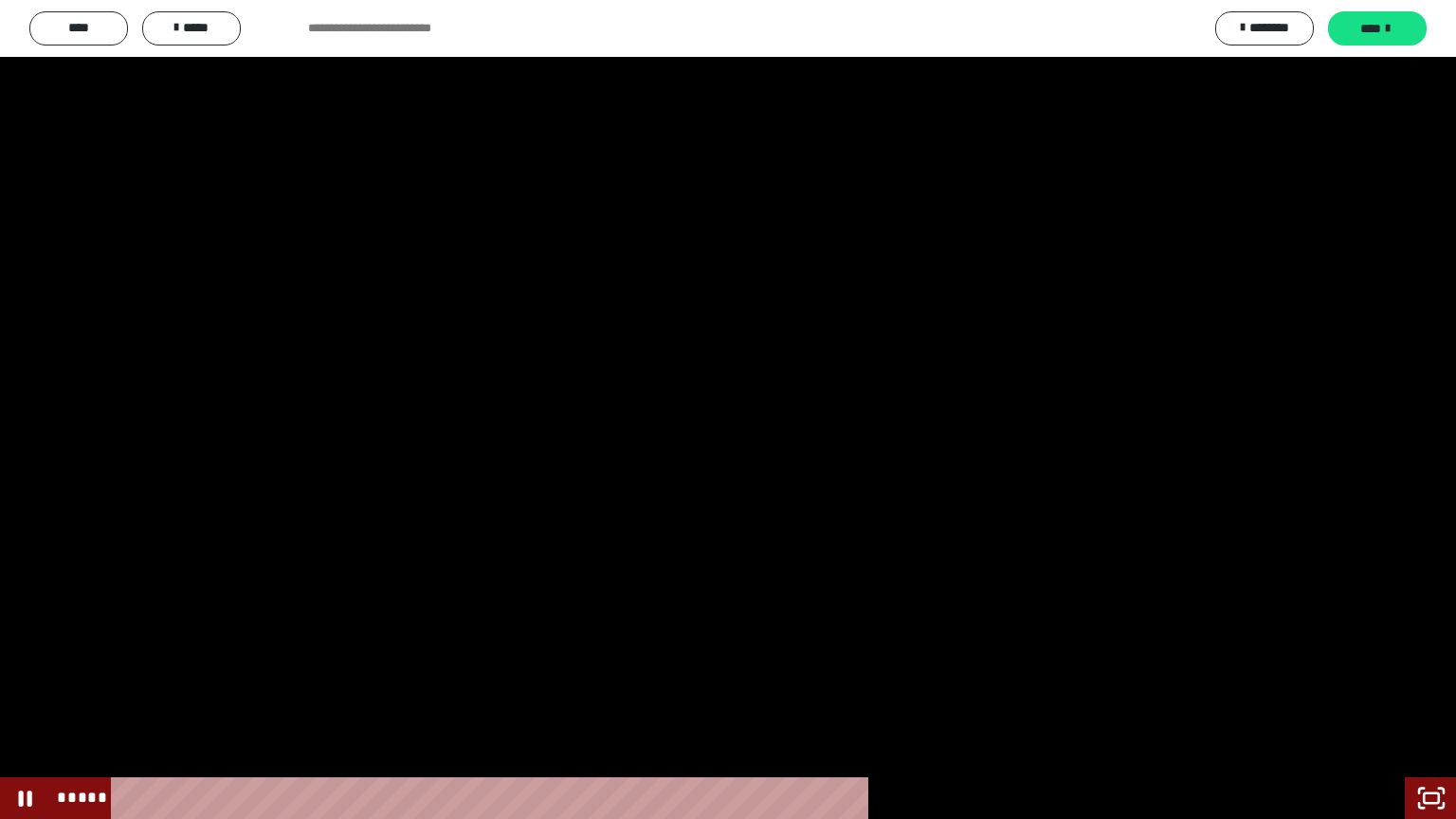 click at bounding box center (728, 410) 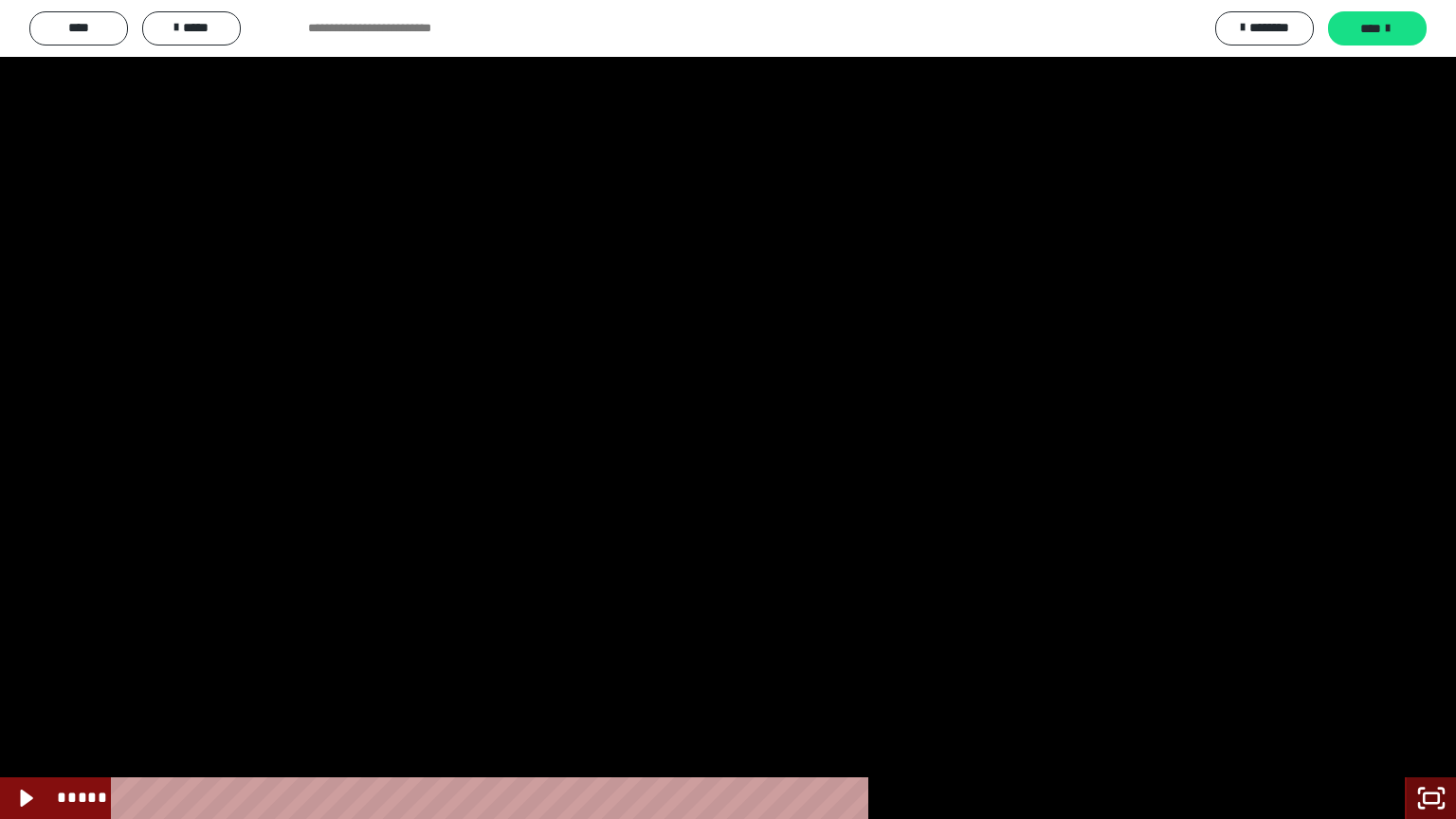 click 